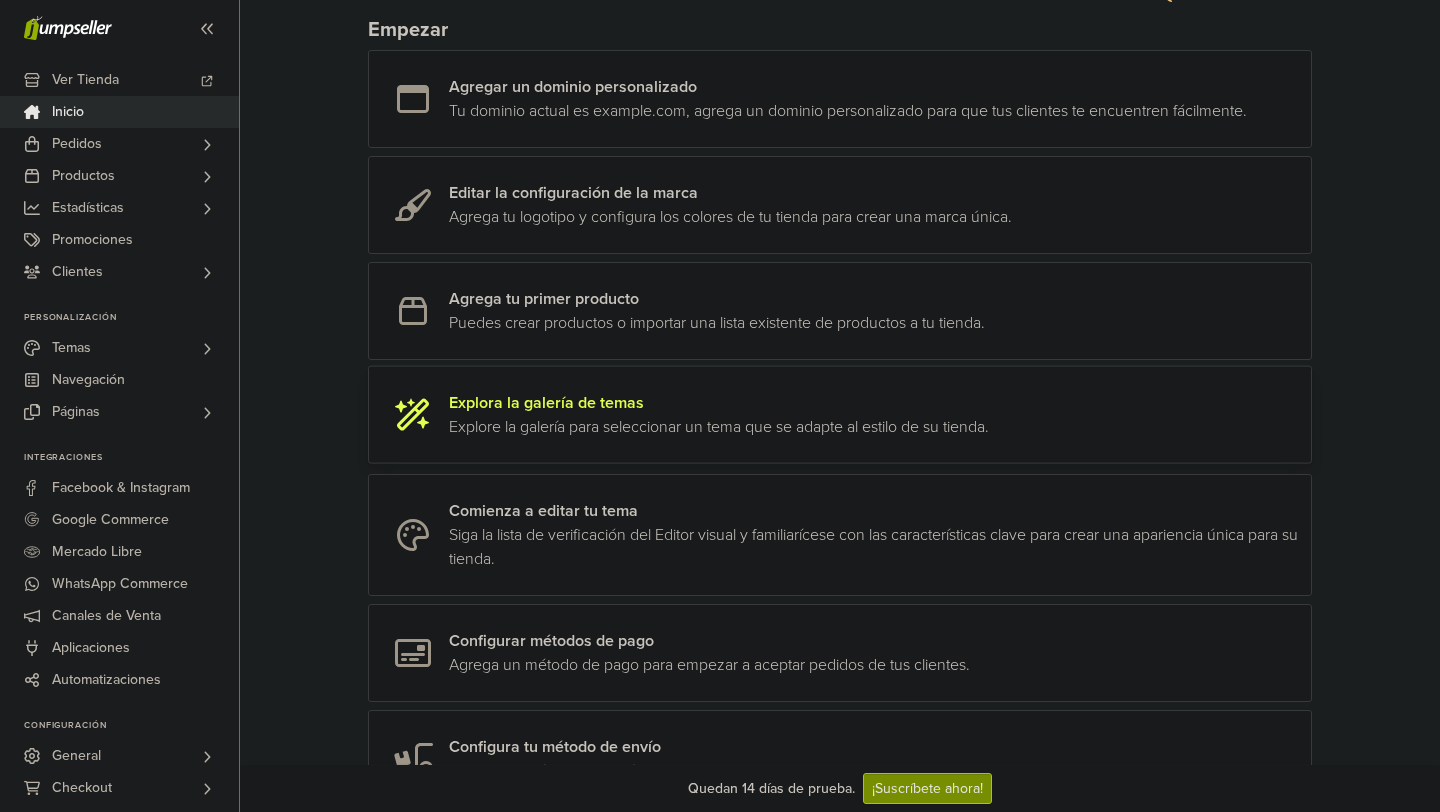 scroll, scrollTop: 256, scrollLeft: 0, axis: vertical 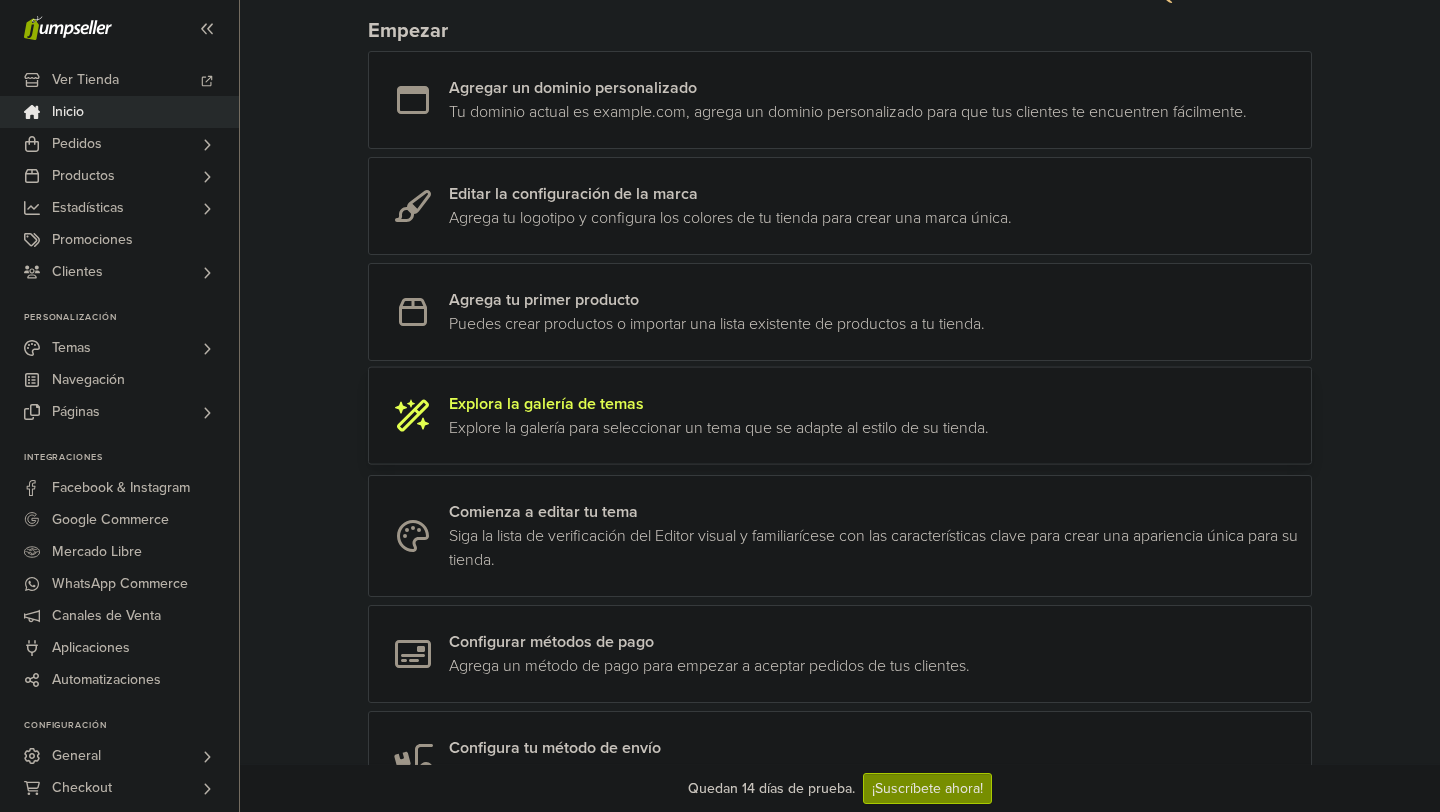 click at bounding box center [989, 416] 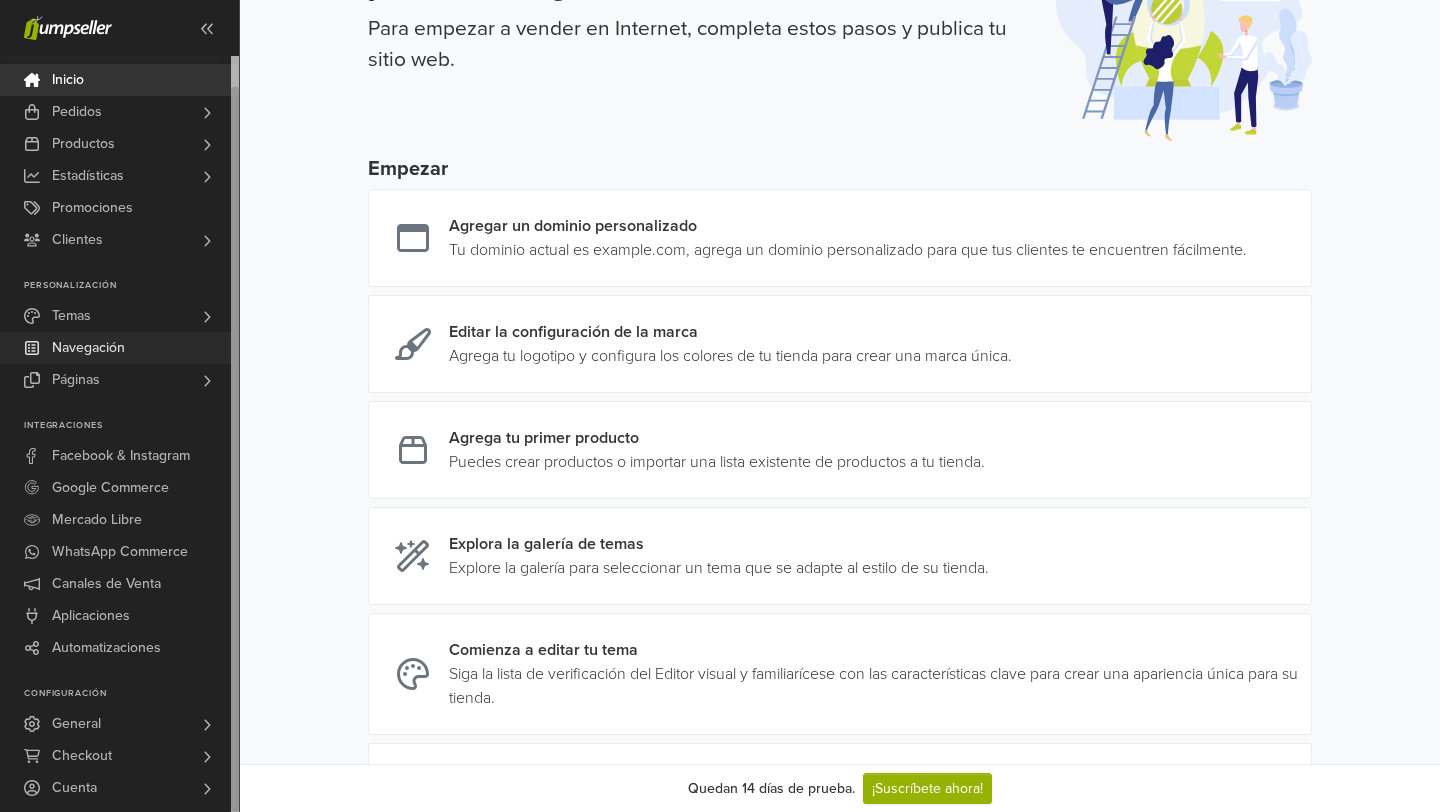 scroll, scrollTop: 124, scrollLeft: 0, axis: vertical 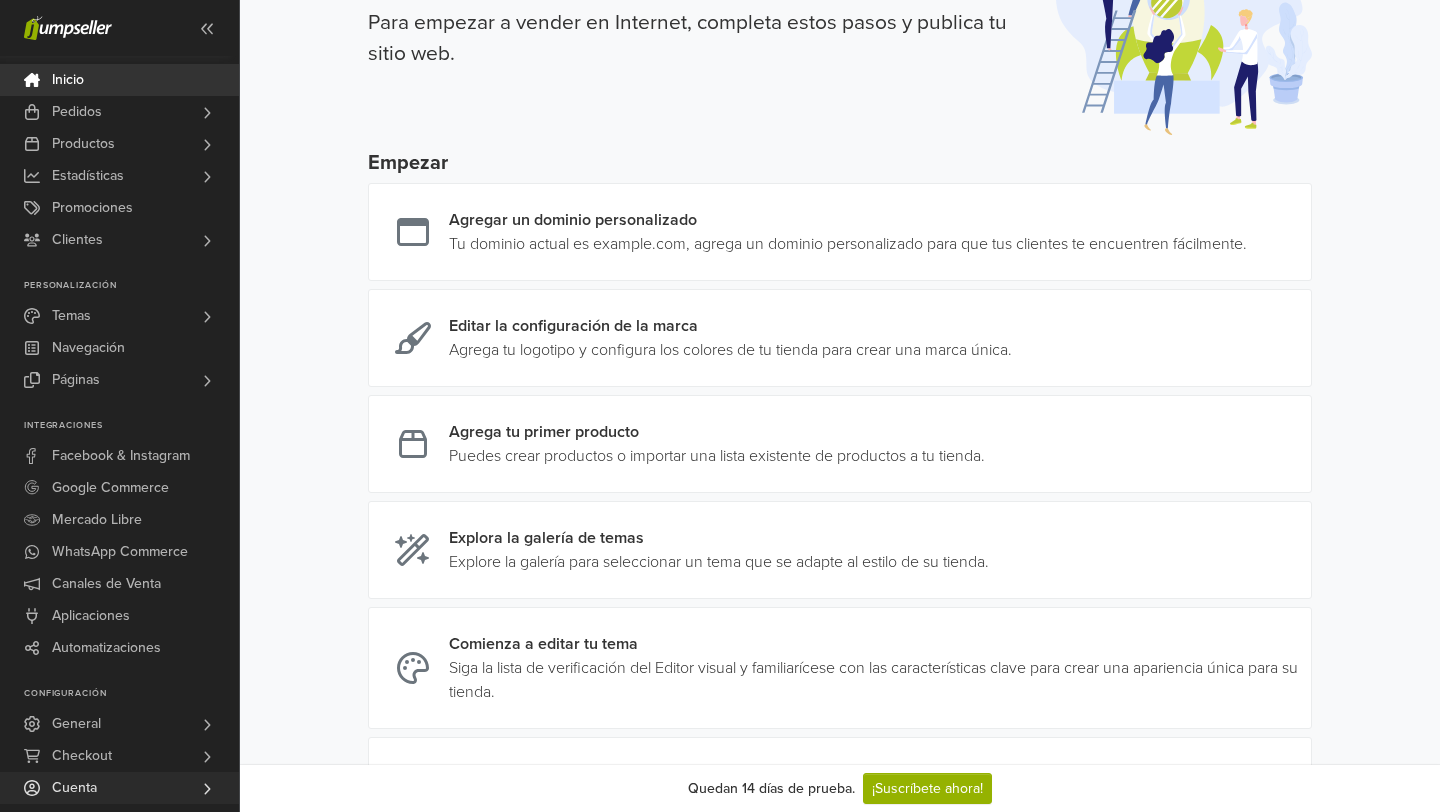 click on "Cuenta" at bounding box center (119, 788) 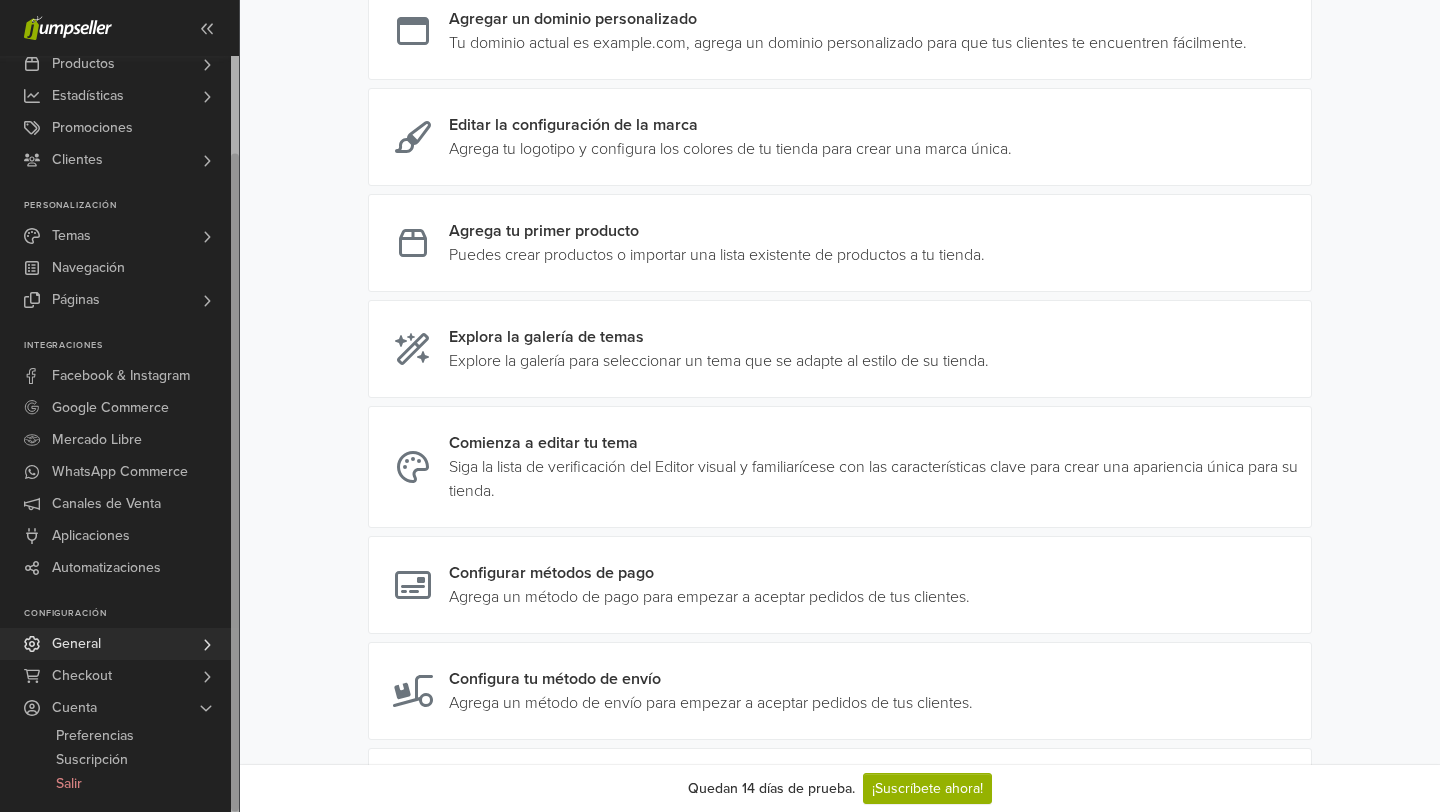 scroll, scrollTop: 385, scrollLeft: 0, axis: vertical 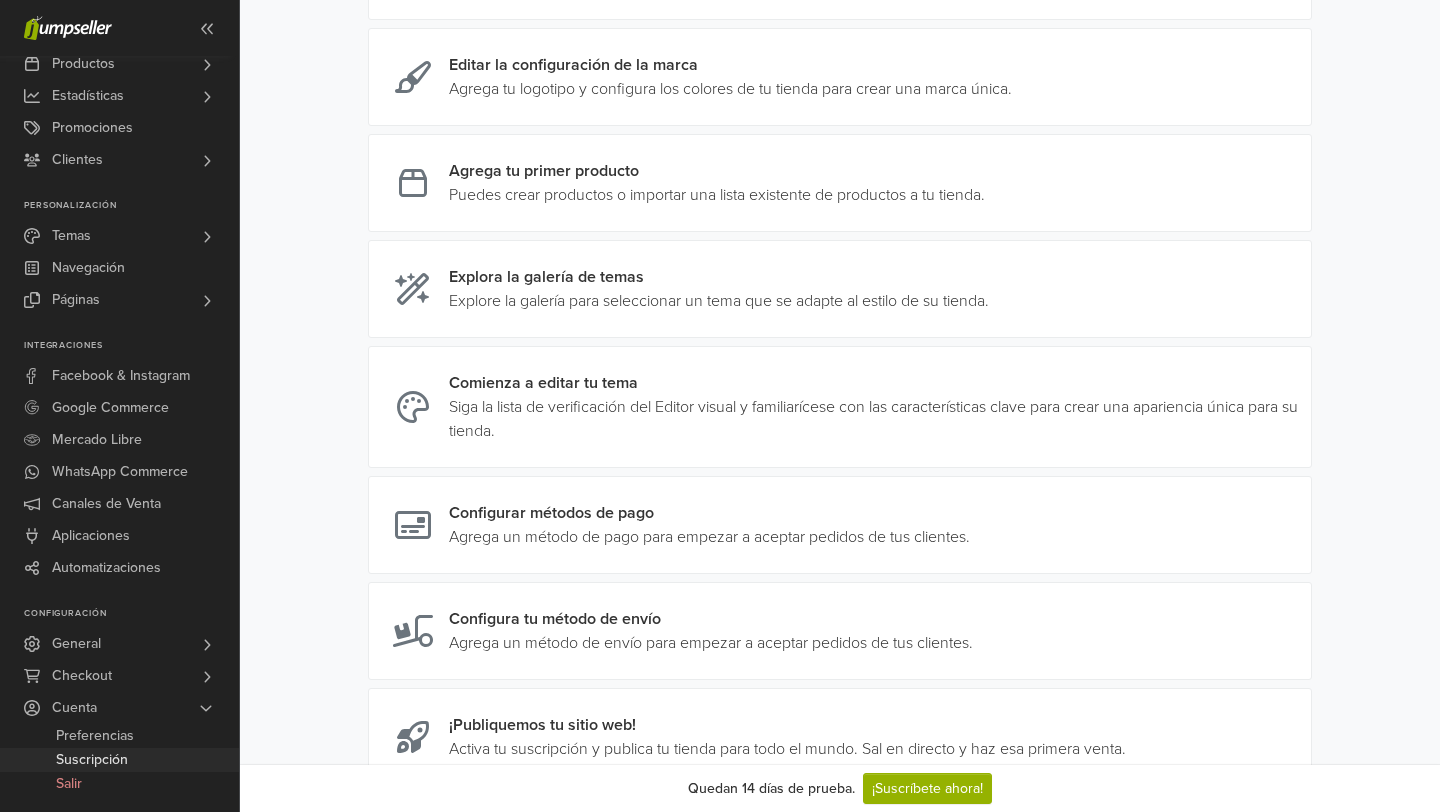 click on "Suscripción" at bounding box center (92, 760) 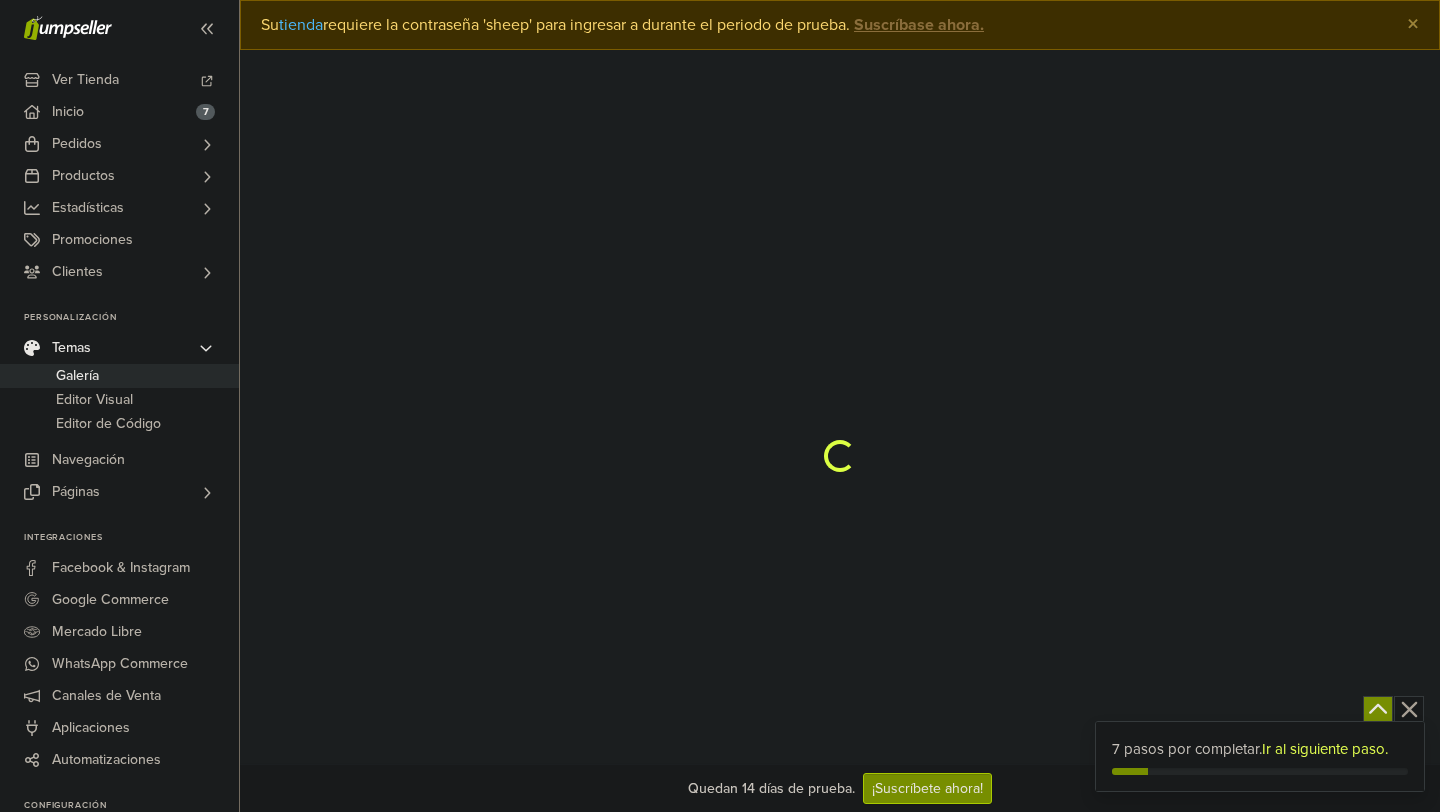 scroll, scrollTop: 0, scrollLeft: 0, axis: both 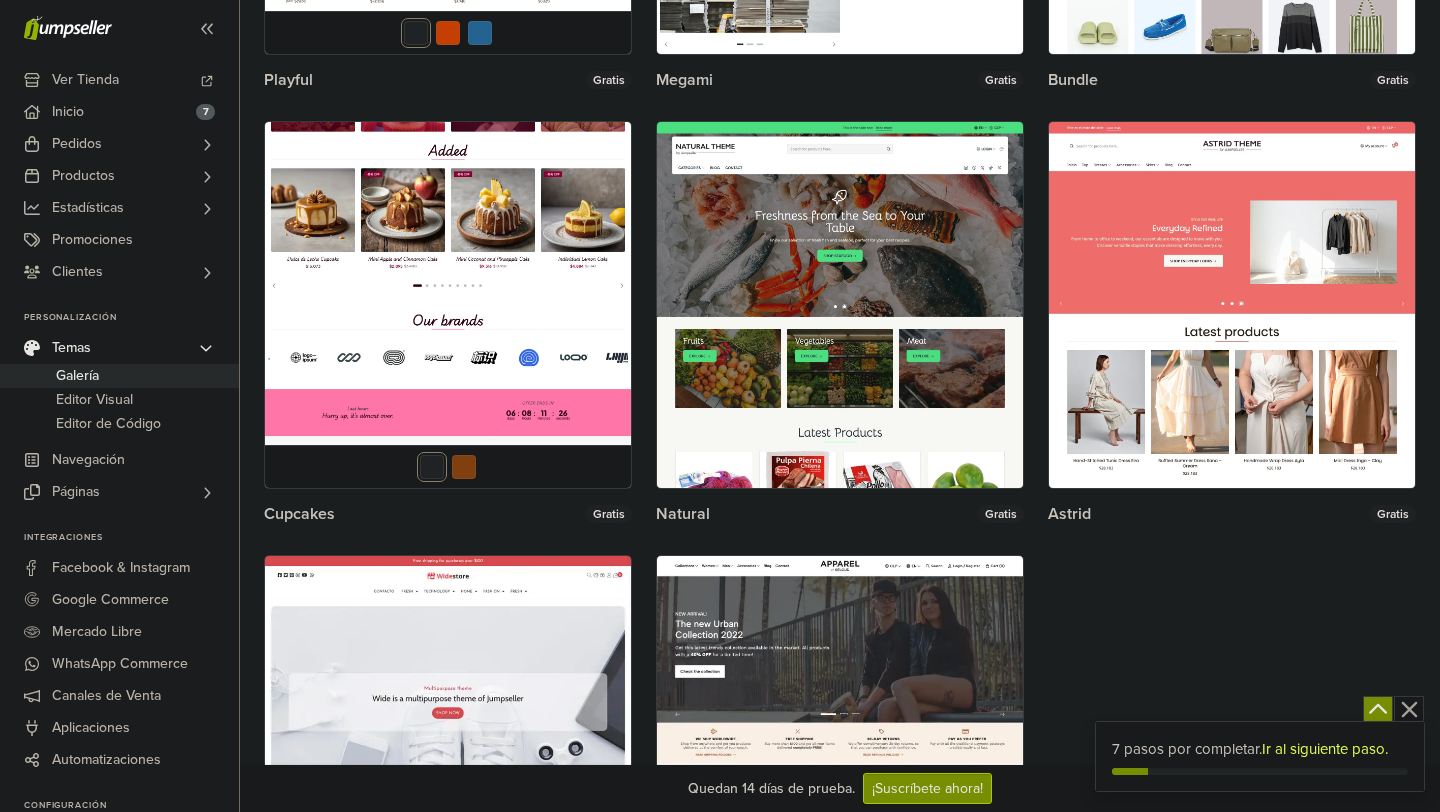 click at bounding box center (448, 305) 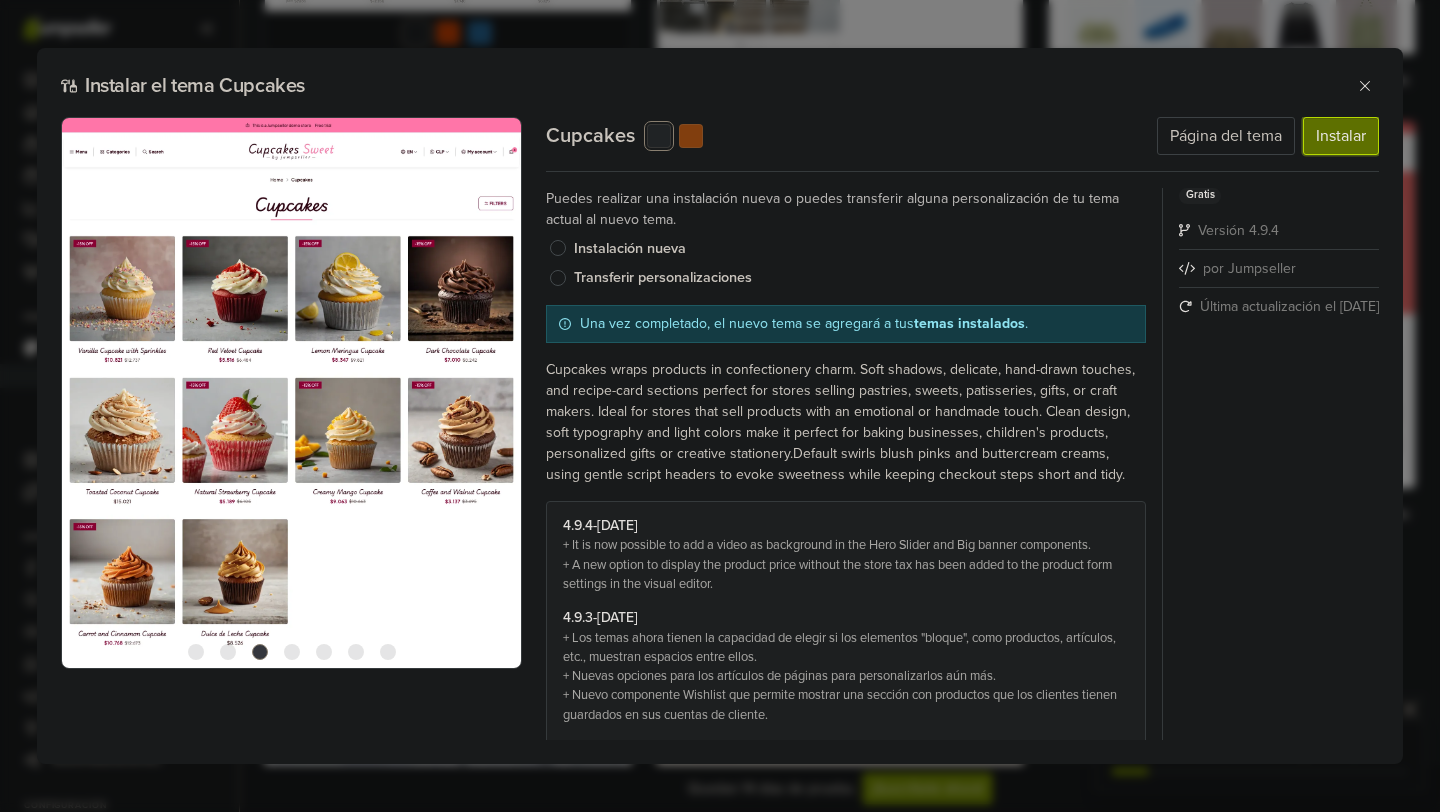 click on "Instalar" at bounding box center (1341, 136) 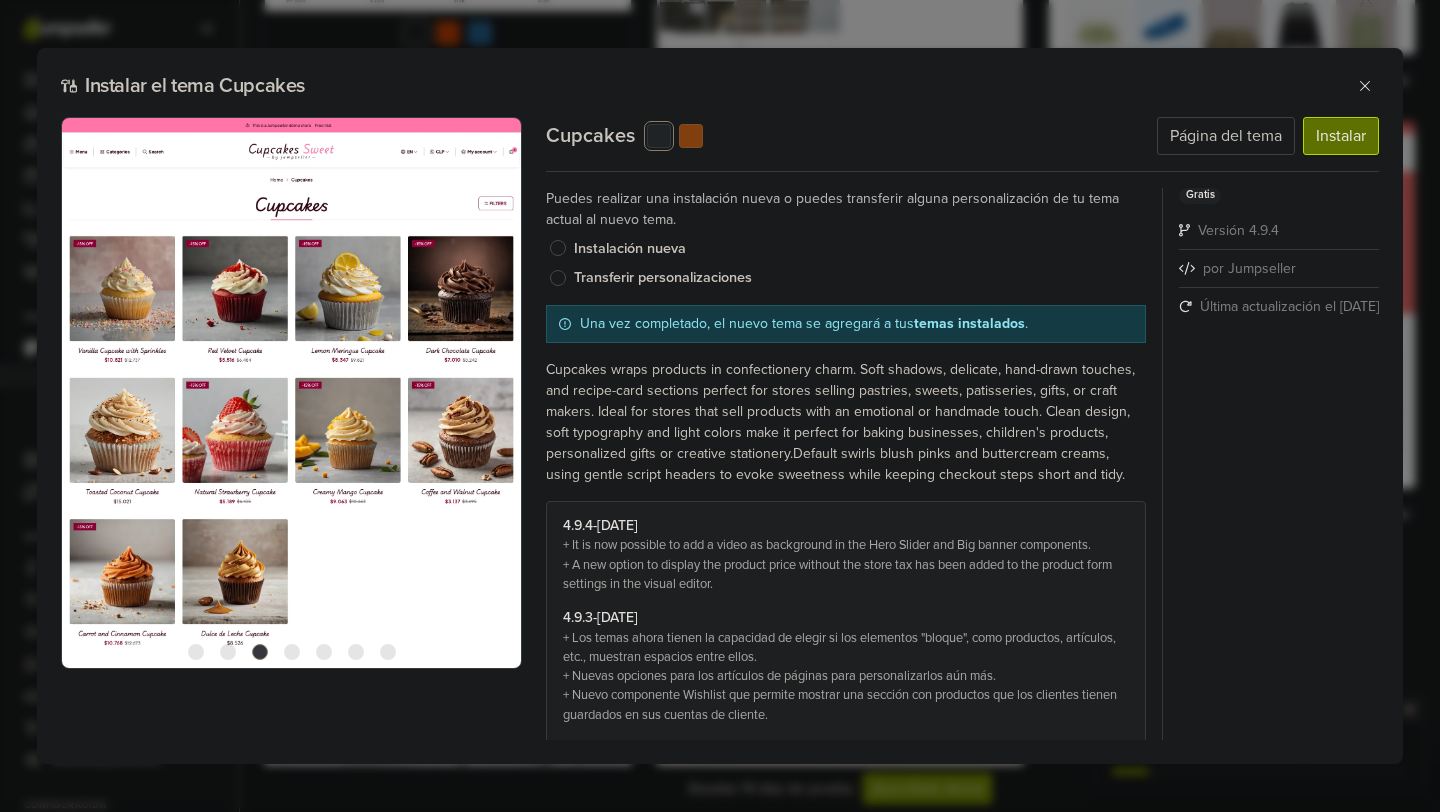 scroll, scrollTop: 0, scrollLeft: 0, axis: both 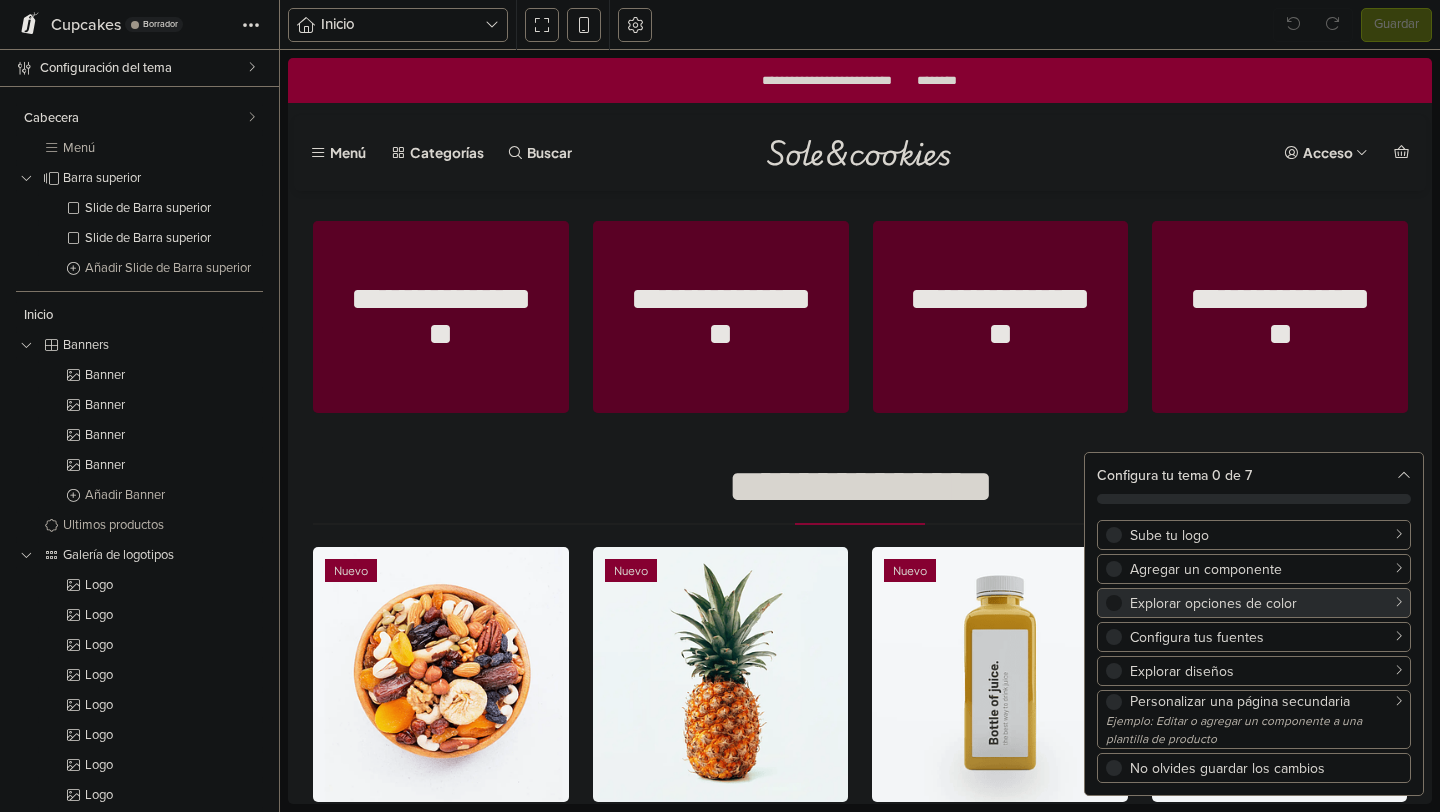 click on "Explorar opciones de color" at bounding box center [1266, 603] 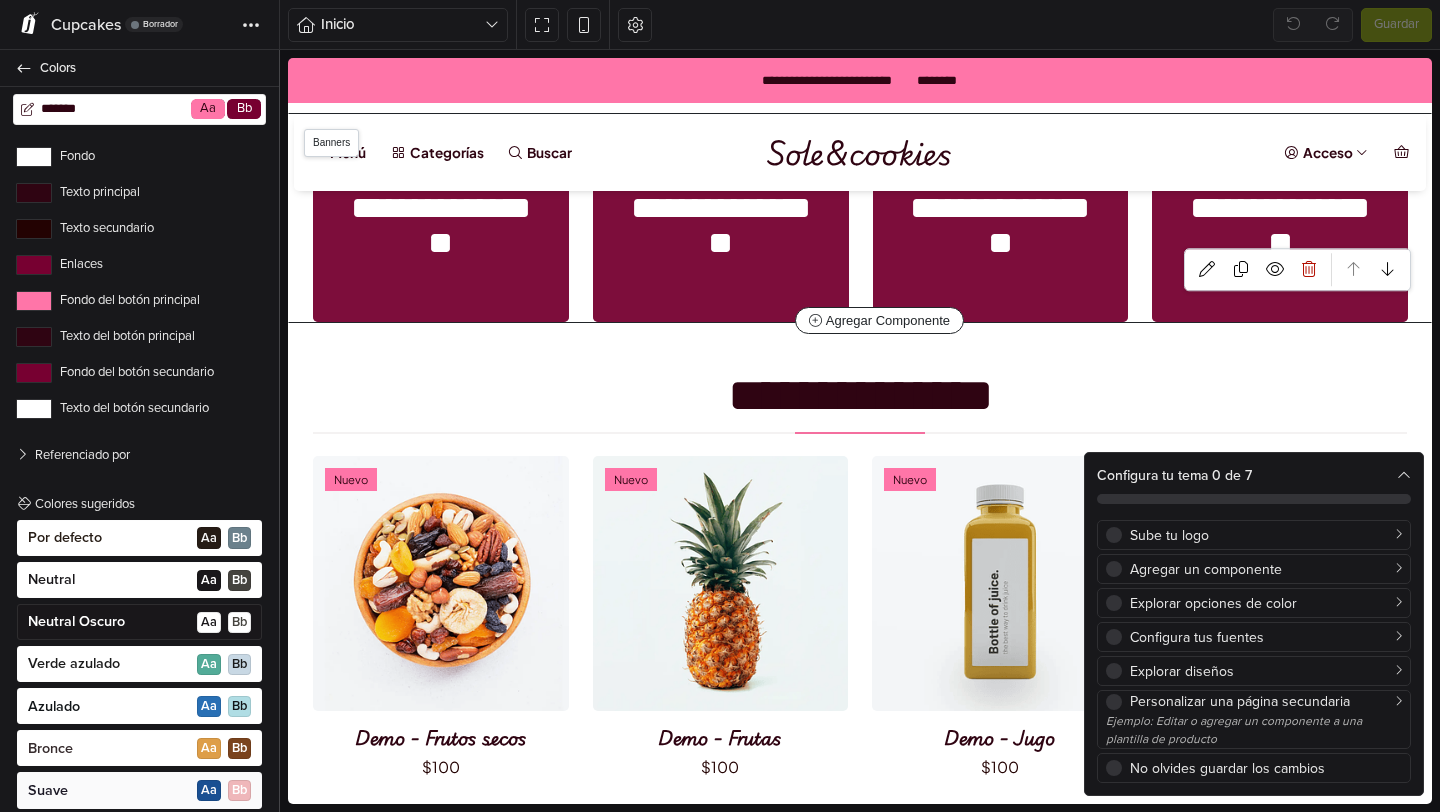 scroll, scrollTop: 0, scrollLeft: 0, axis: both 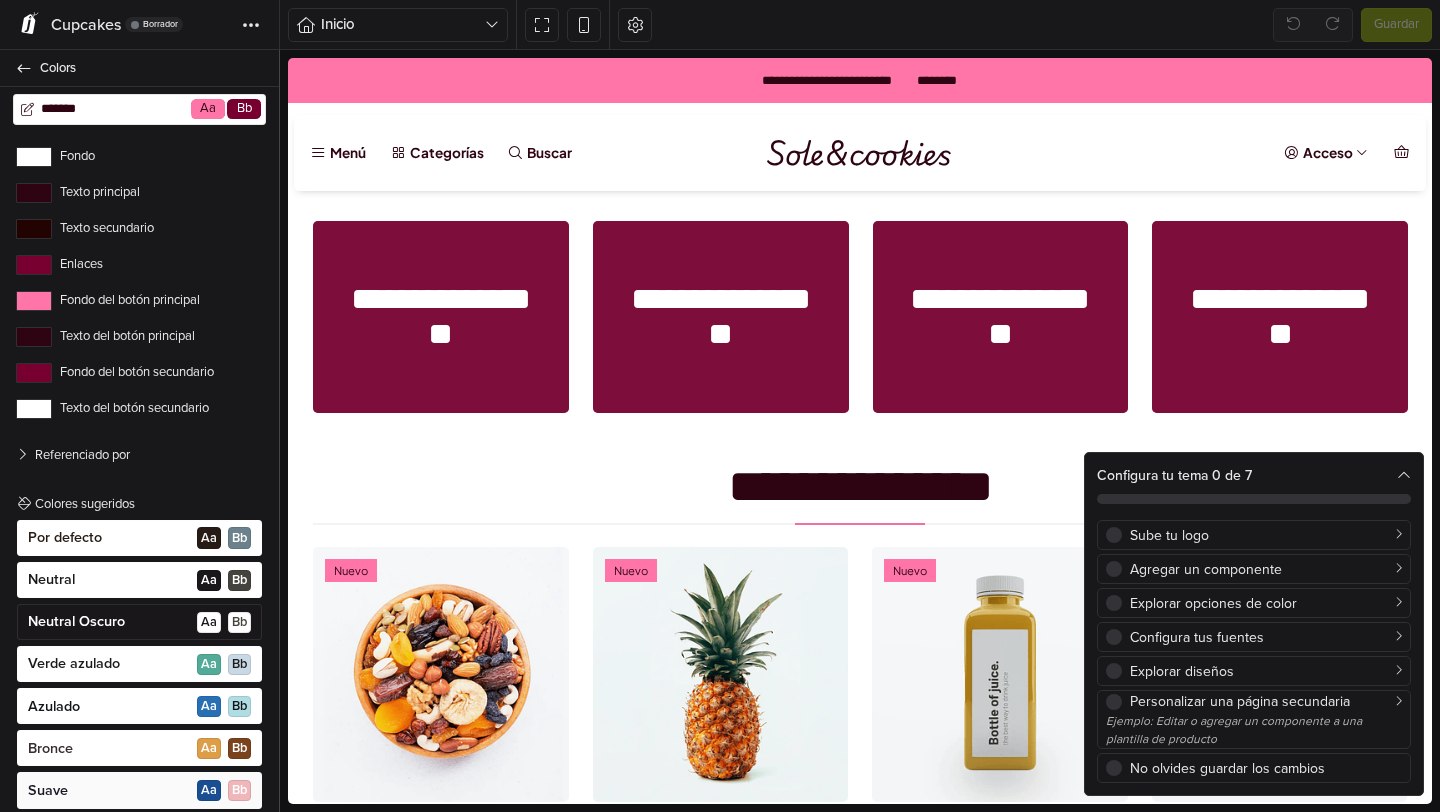 click at bounding box center [1404, 476] 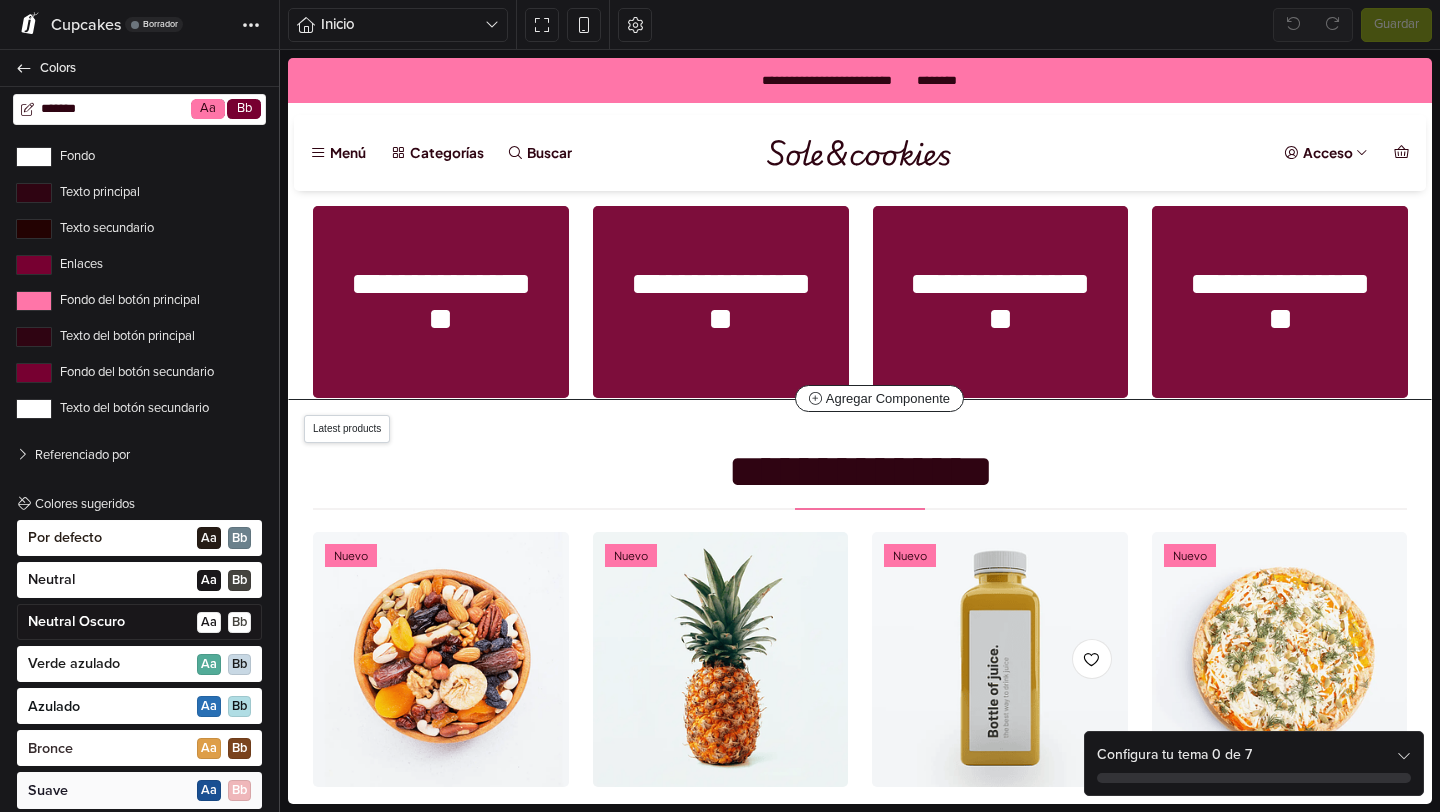 scroll, scrollTop: 0, scrollLeft: 0, axis: both 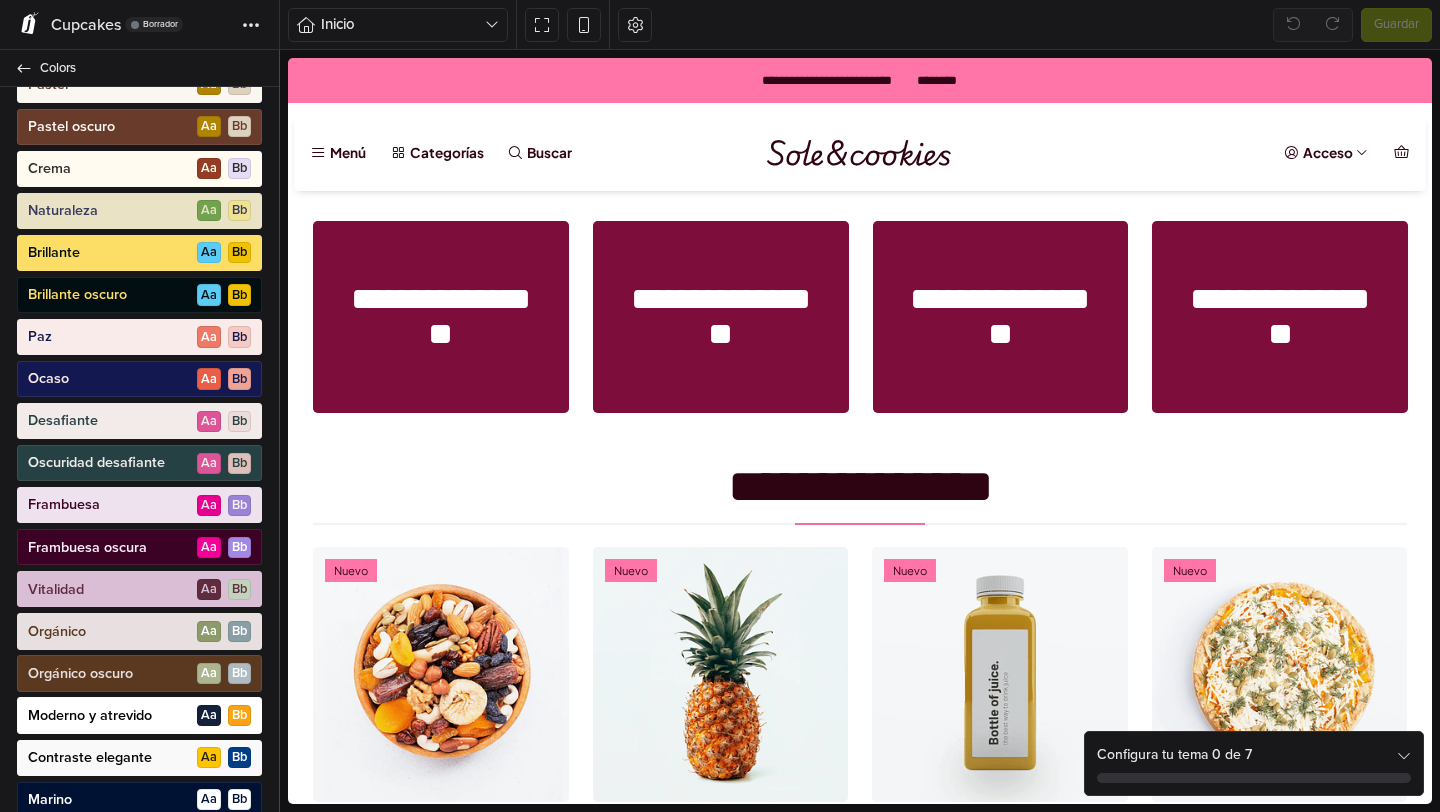 click on "Frambuesa A a B b" at bounding box center [139, 505] 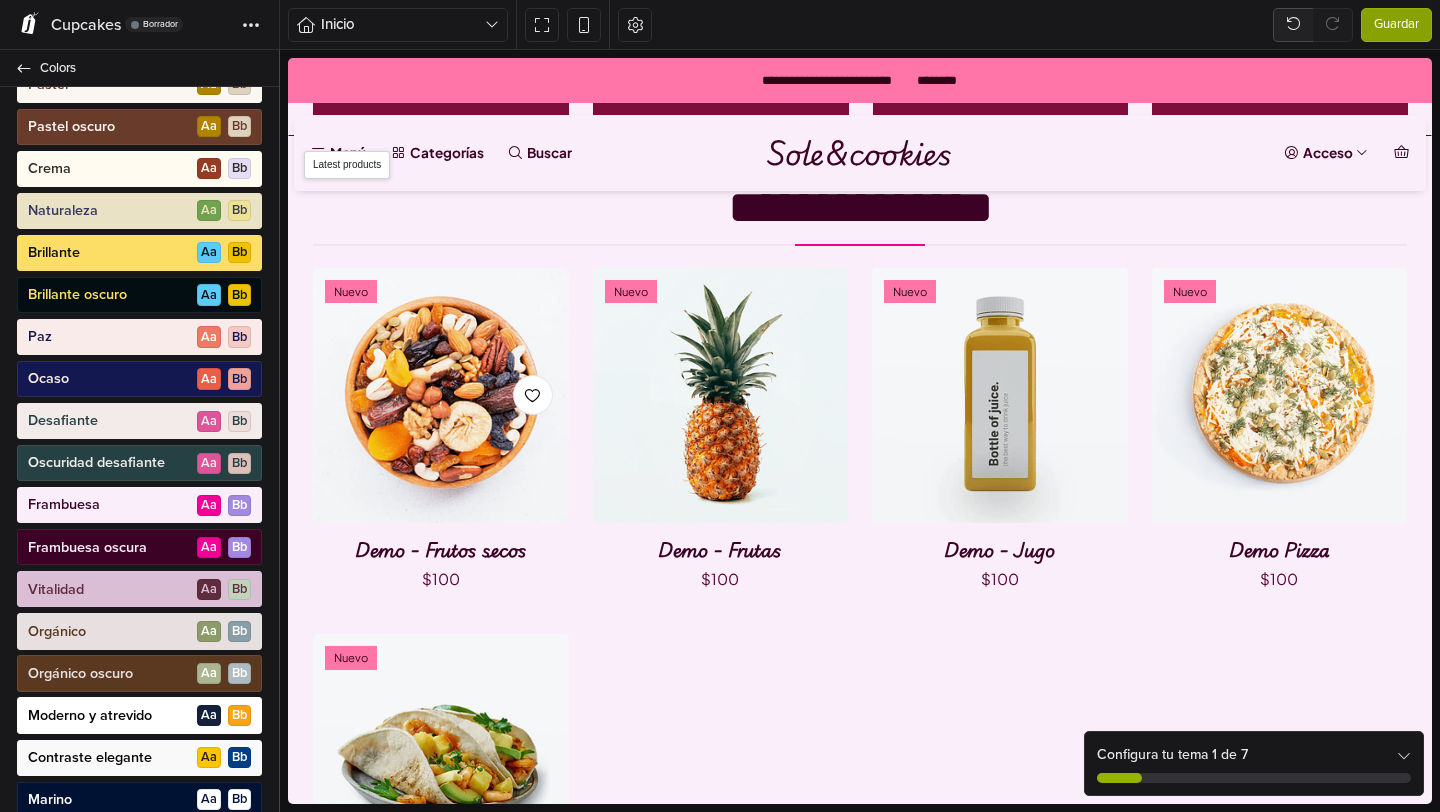 click on "Nuevo" at bounding box center [441, 396] 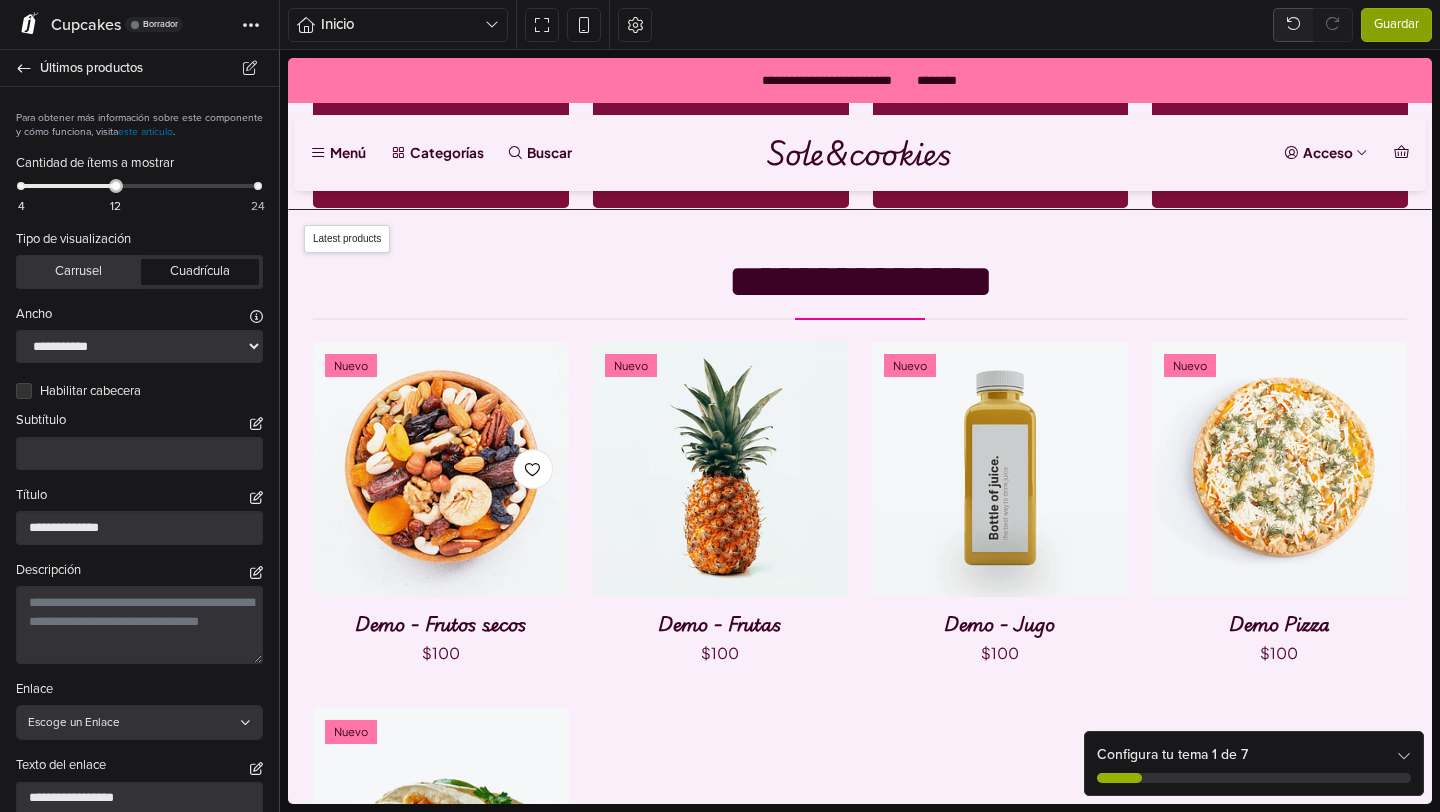 scroll, scrollTop: 0, scrollLeft: 0, axis: both 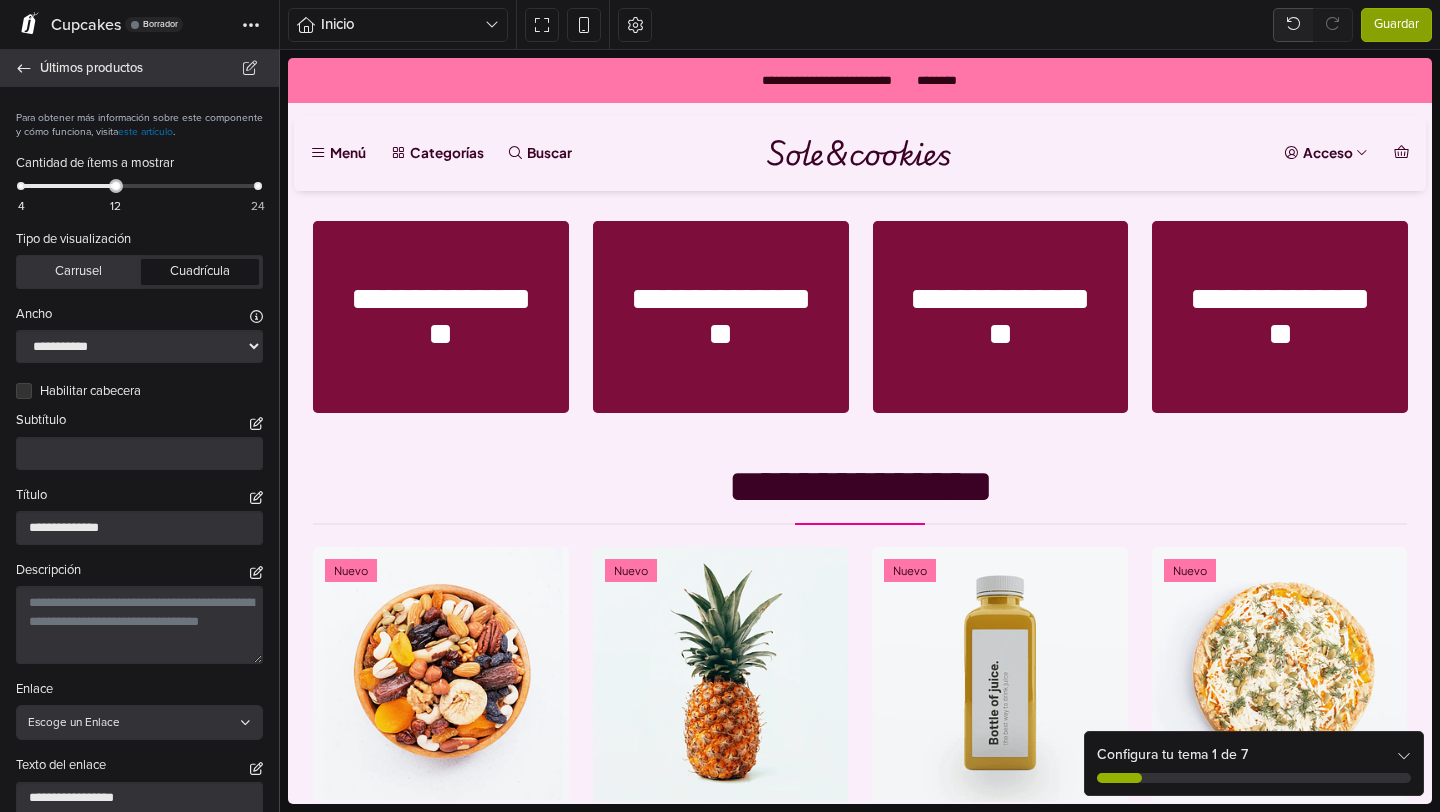 click 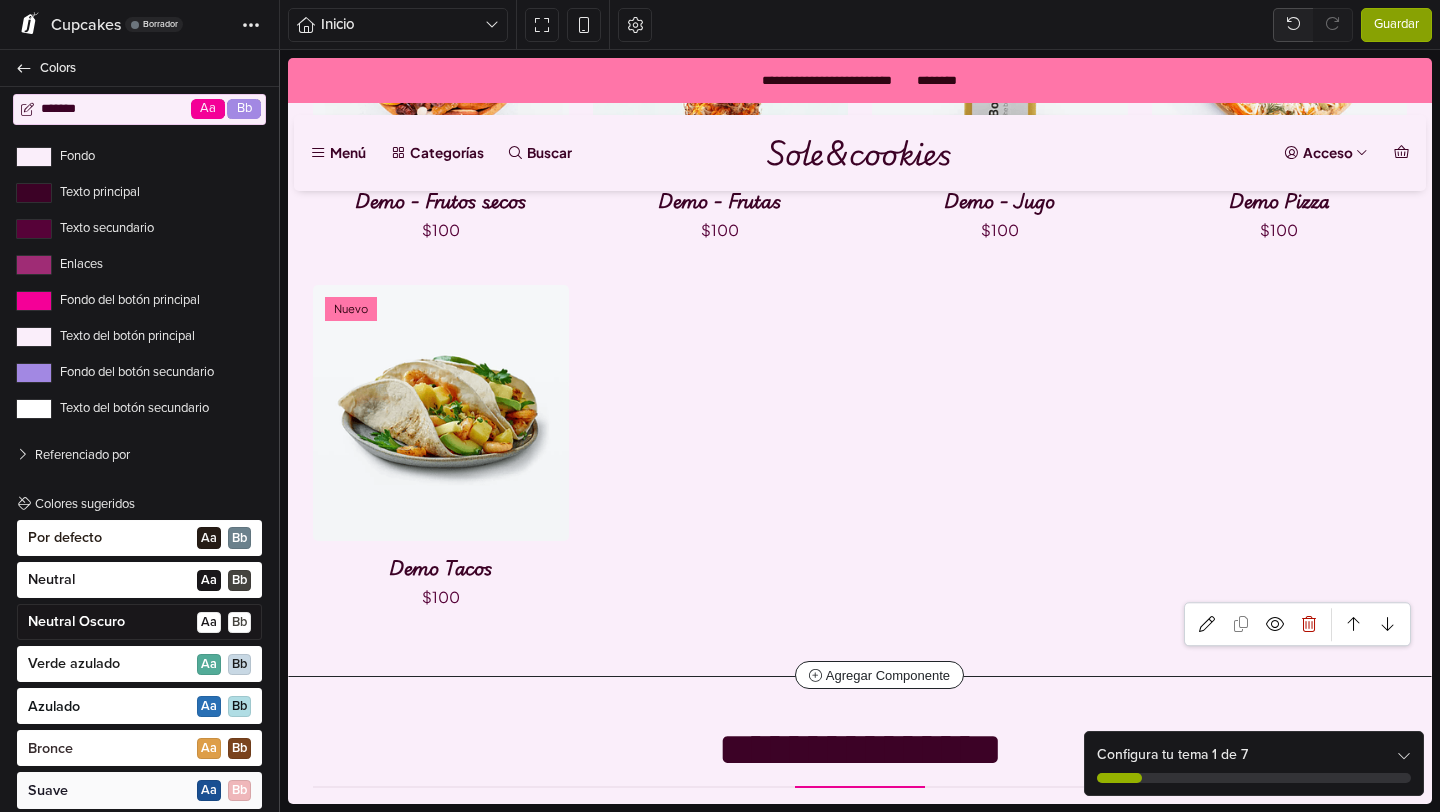 scroll, scrollTop: 647, scrollLeft: 0, axis: vertical 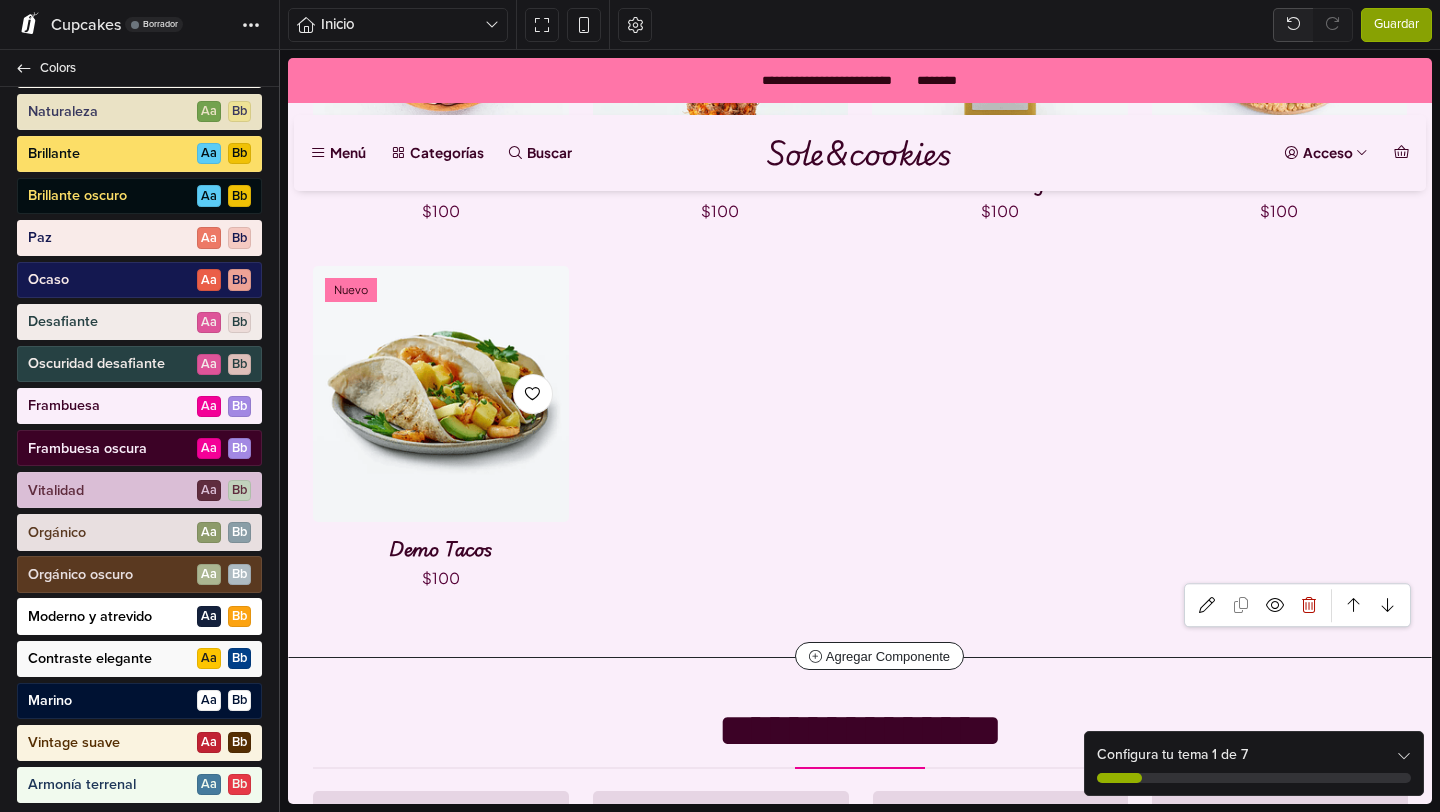 click on "Nuevo" at bounding box center [441, 394] 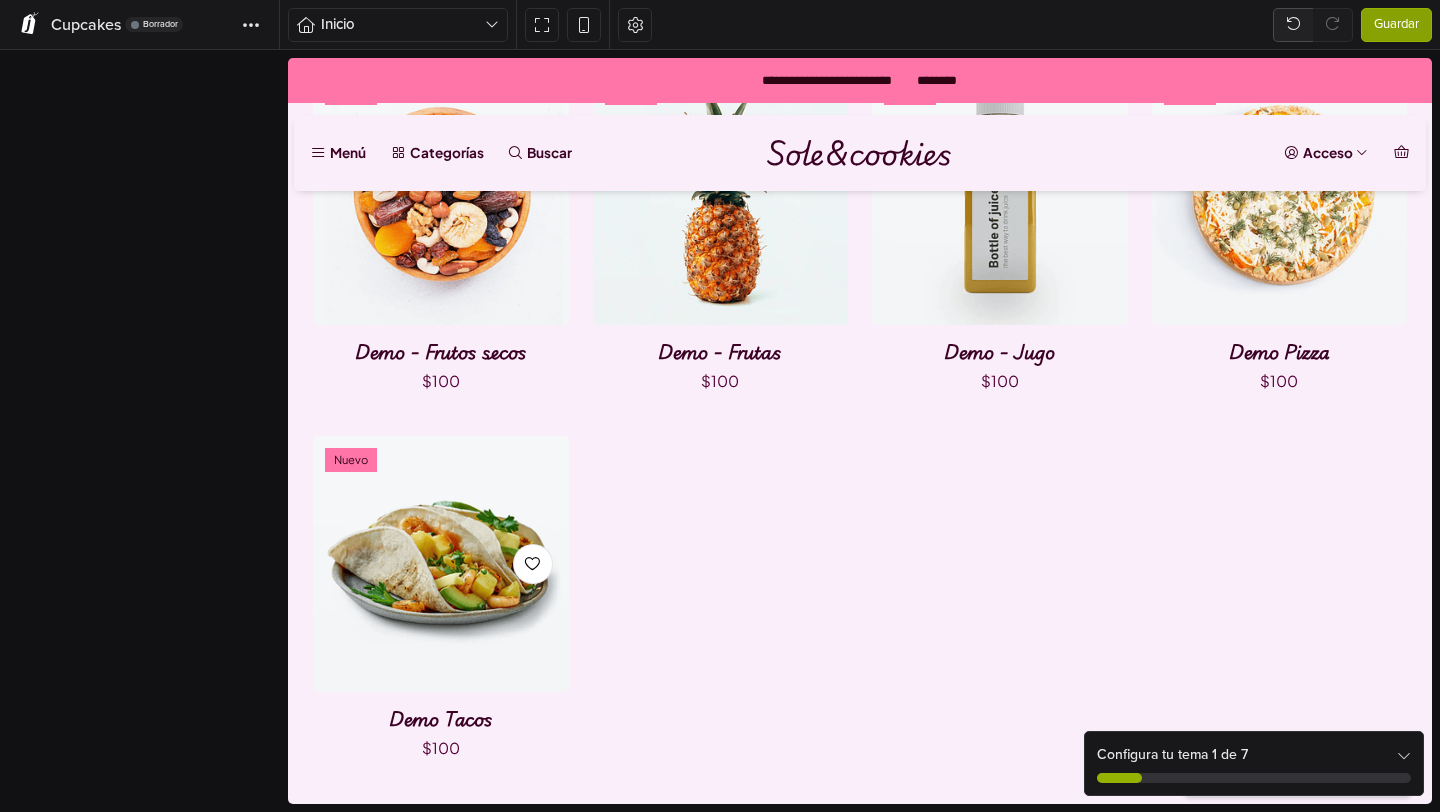 scroll, scrollTop: 426, scrollLeft: 0, axis: vertical 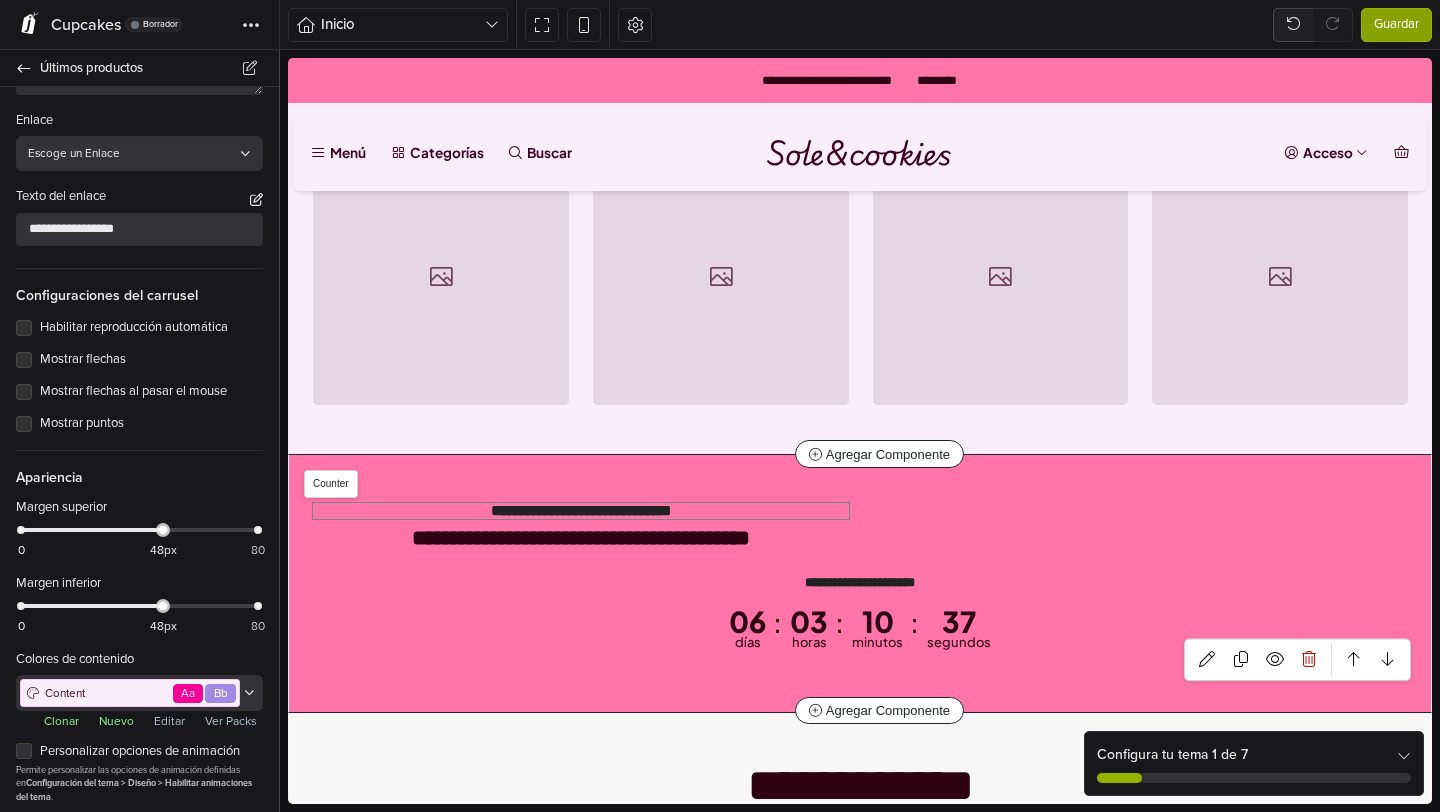 click on "**********" at bounding box center [581, 511] 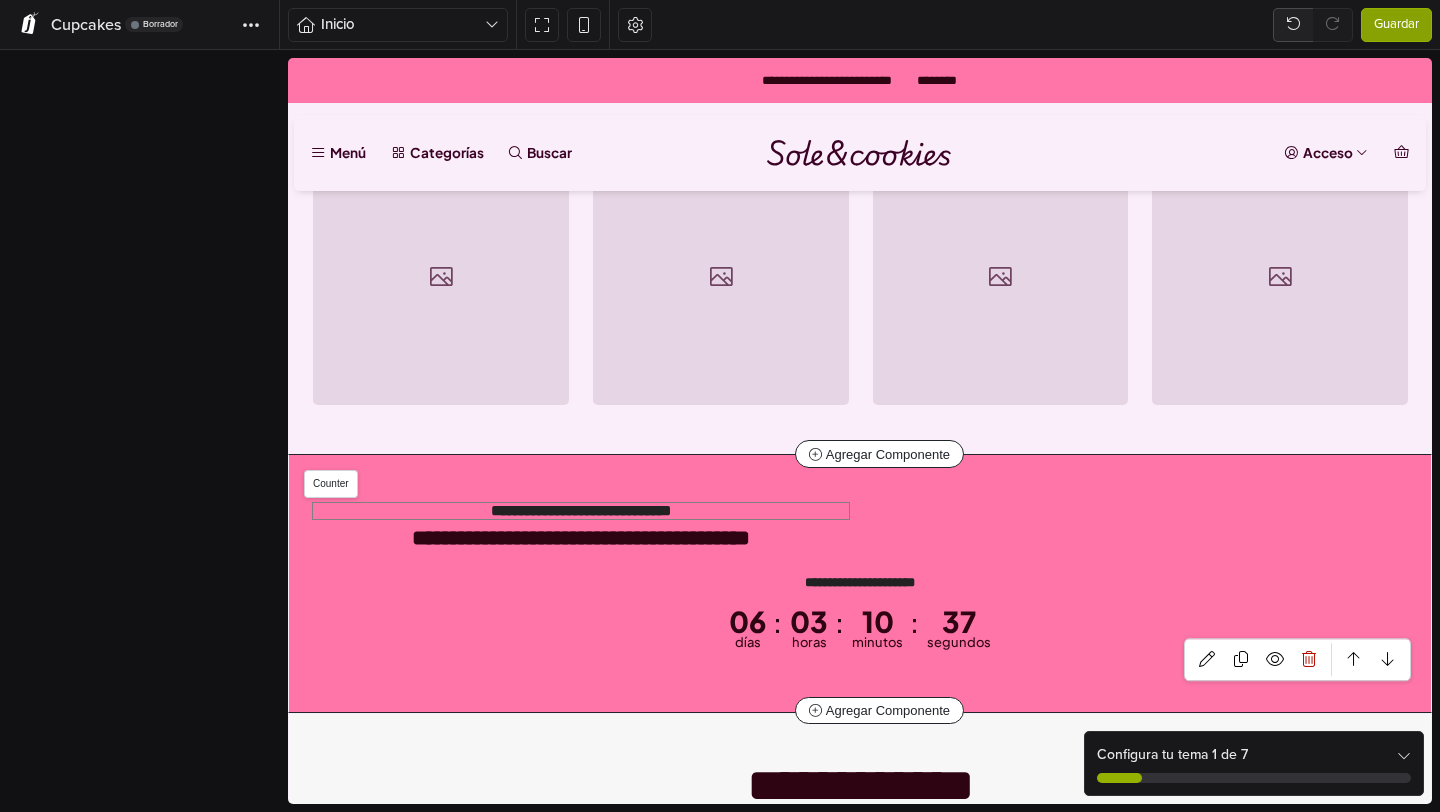 scroll, scrollTop: 279, scrollLeft: 0, axis: vertical 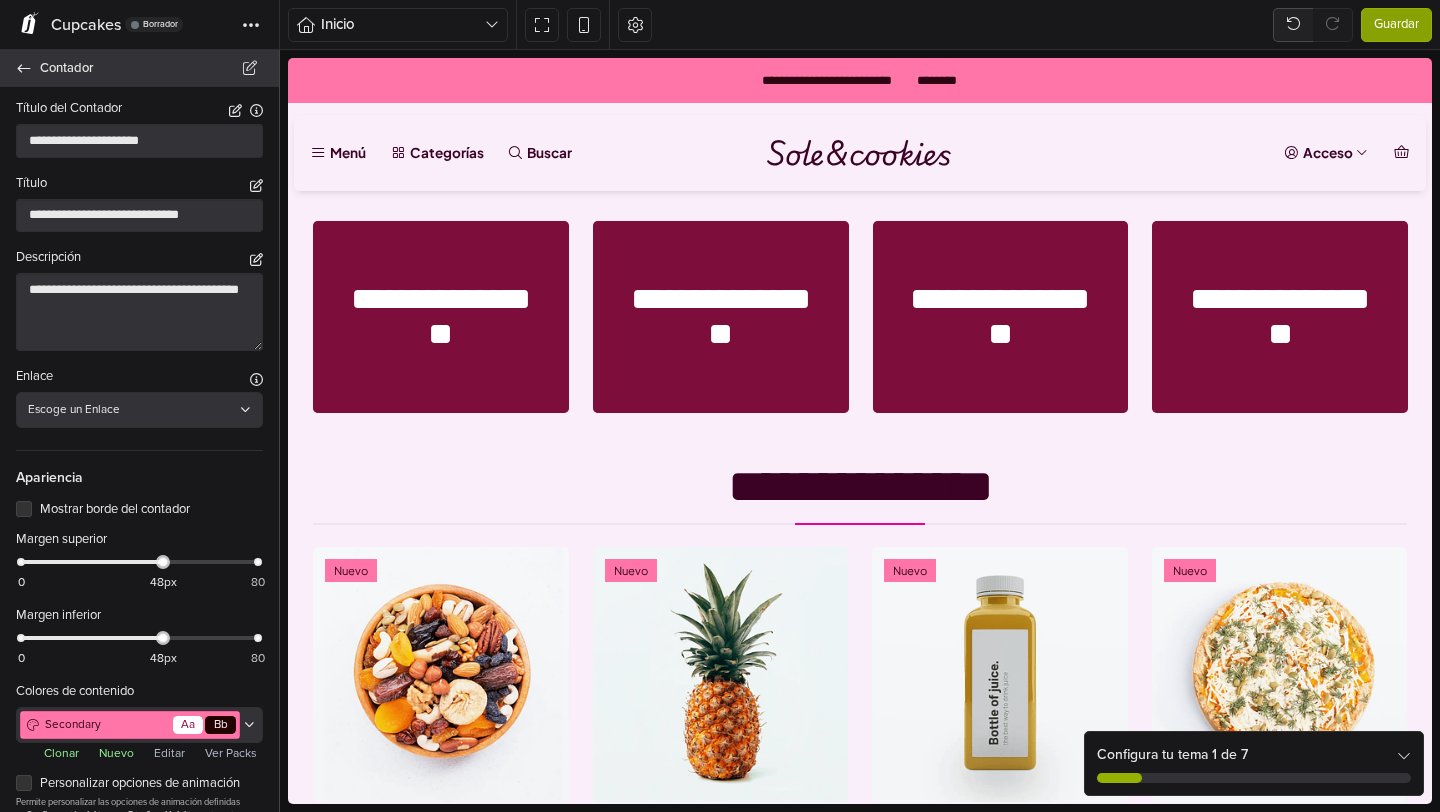click 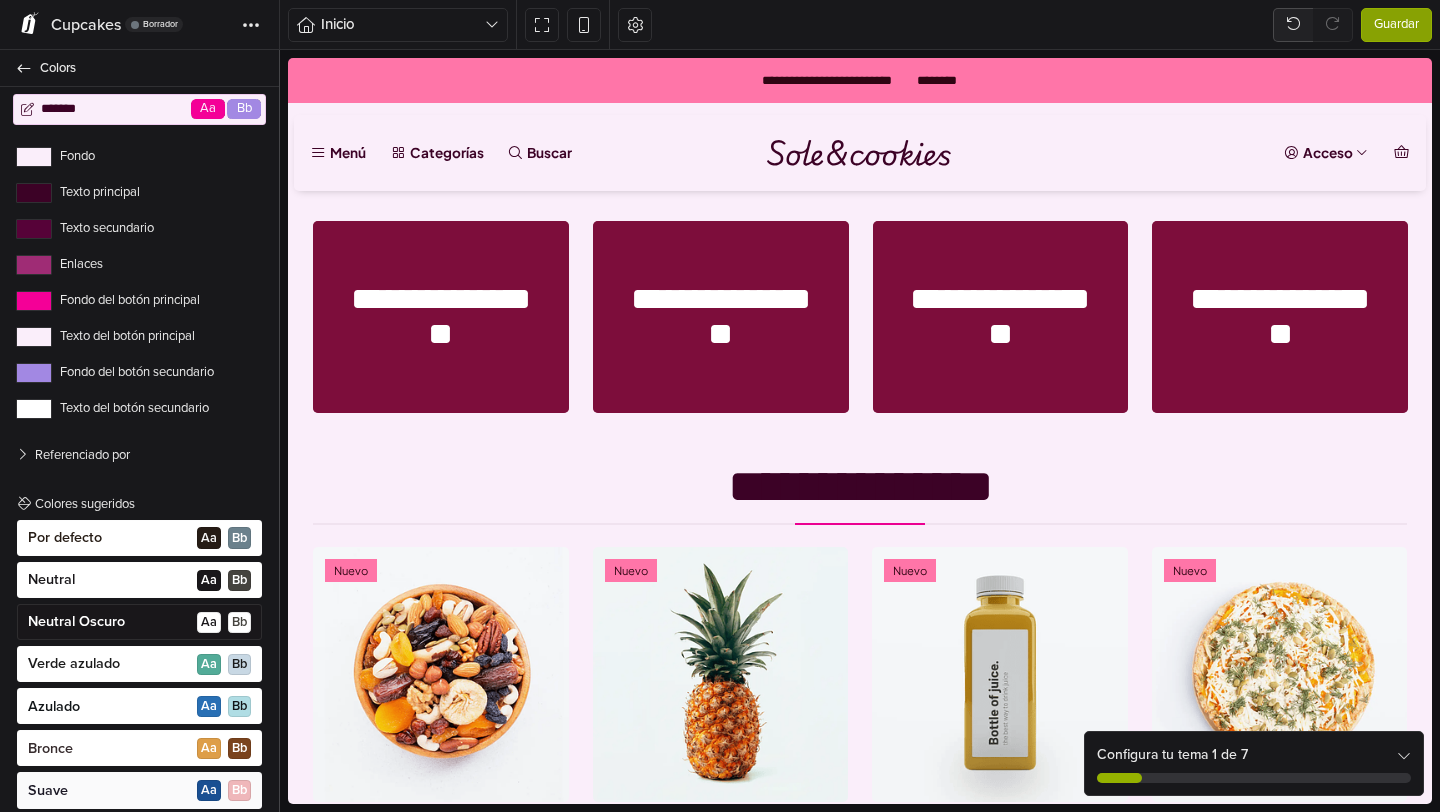 click 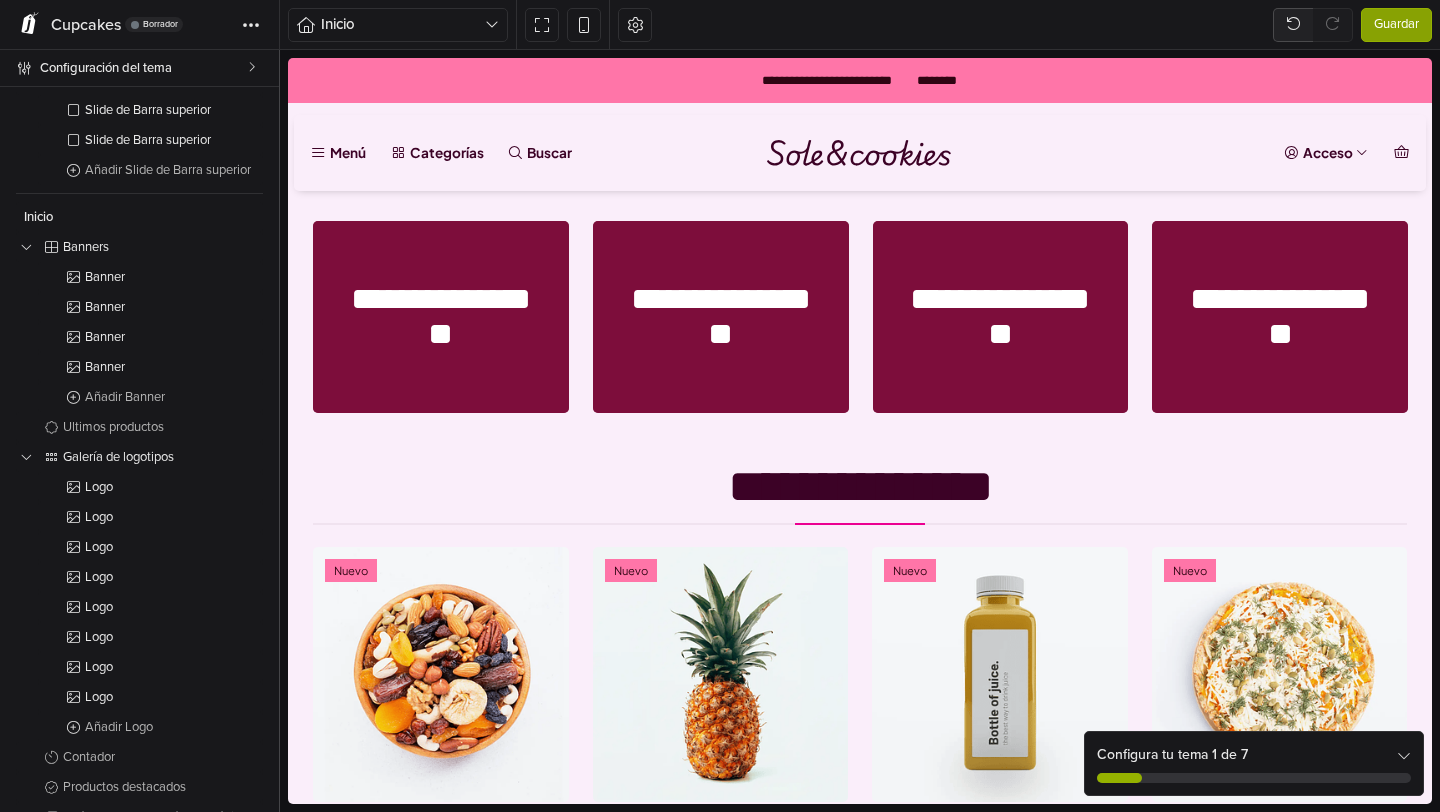 scroll, scrollTop: 0, scrollLeft: 0, axis: both 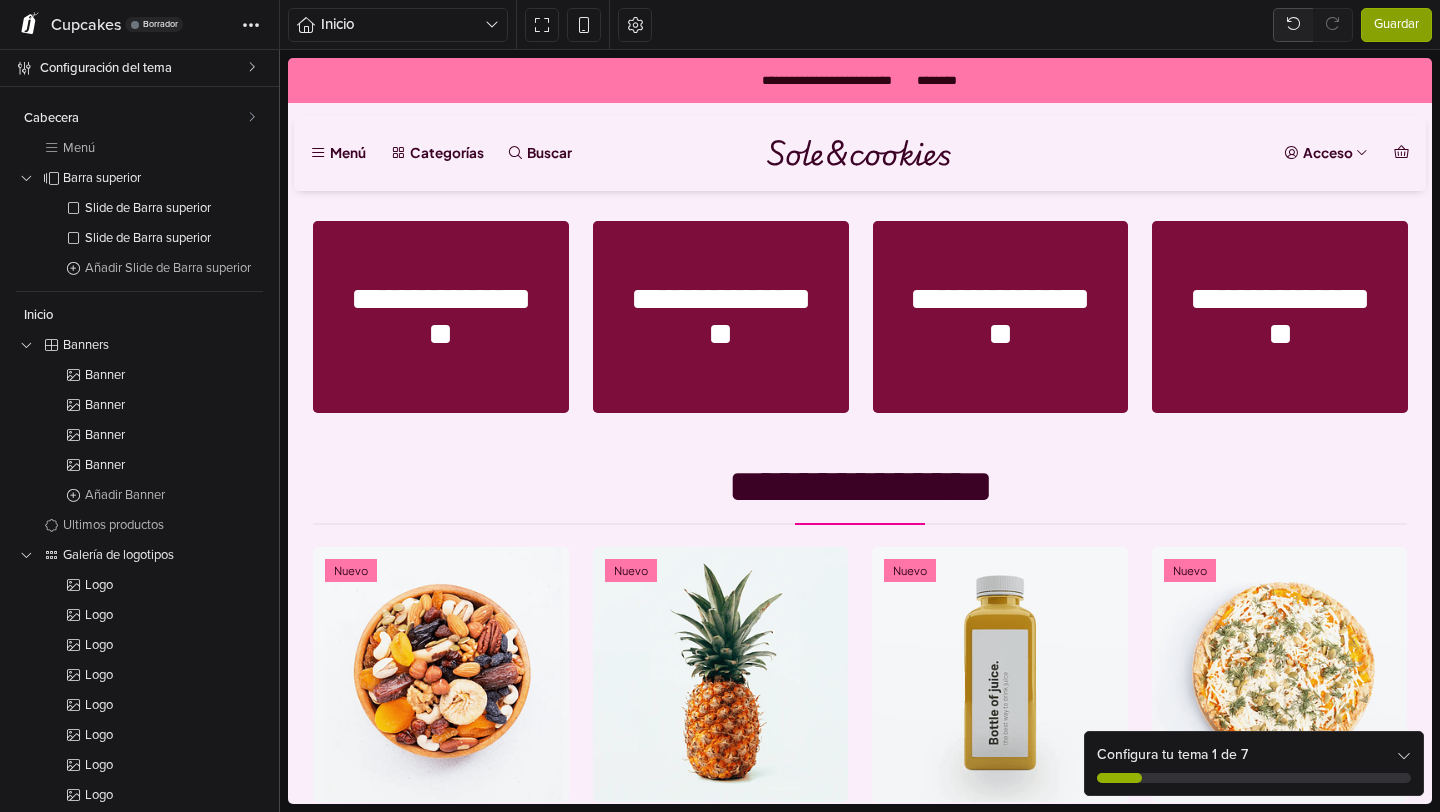 click on "Cupcakes" at bounding box center [86, 25] 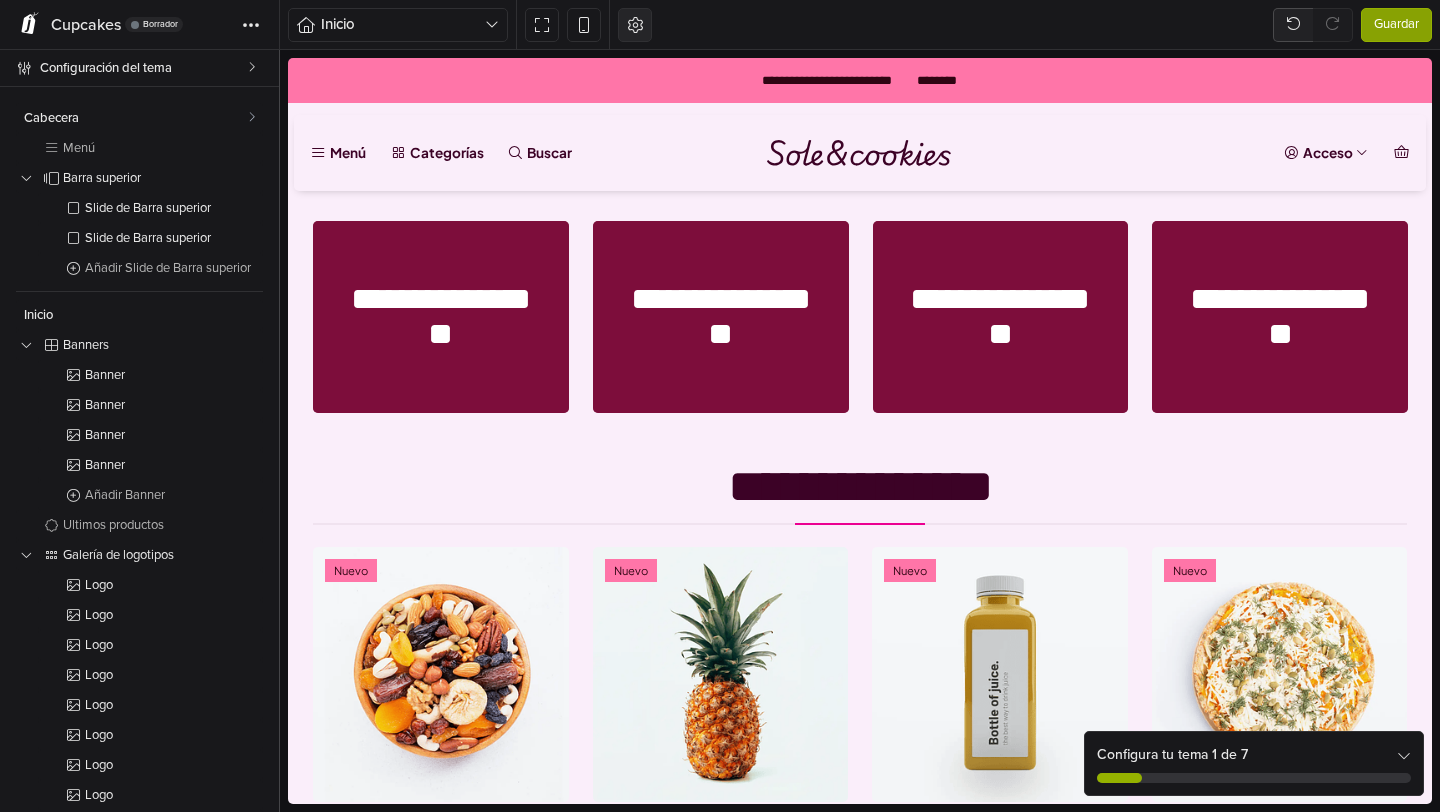 click at bounding box center [635, 24] 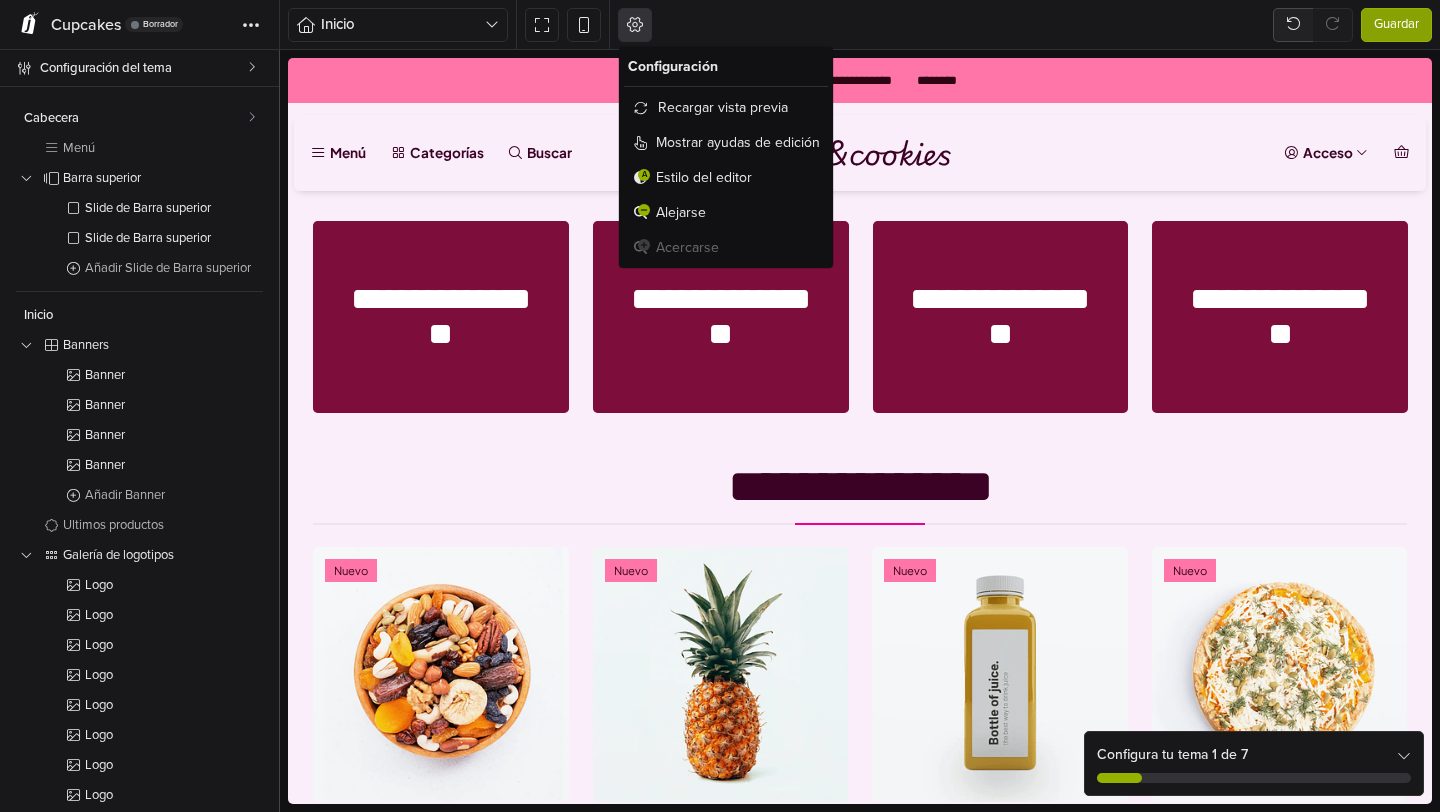 click at bounding box center [635, 24] 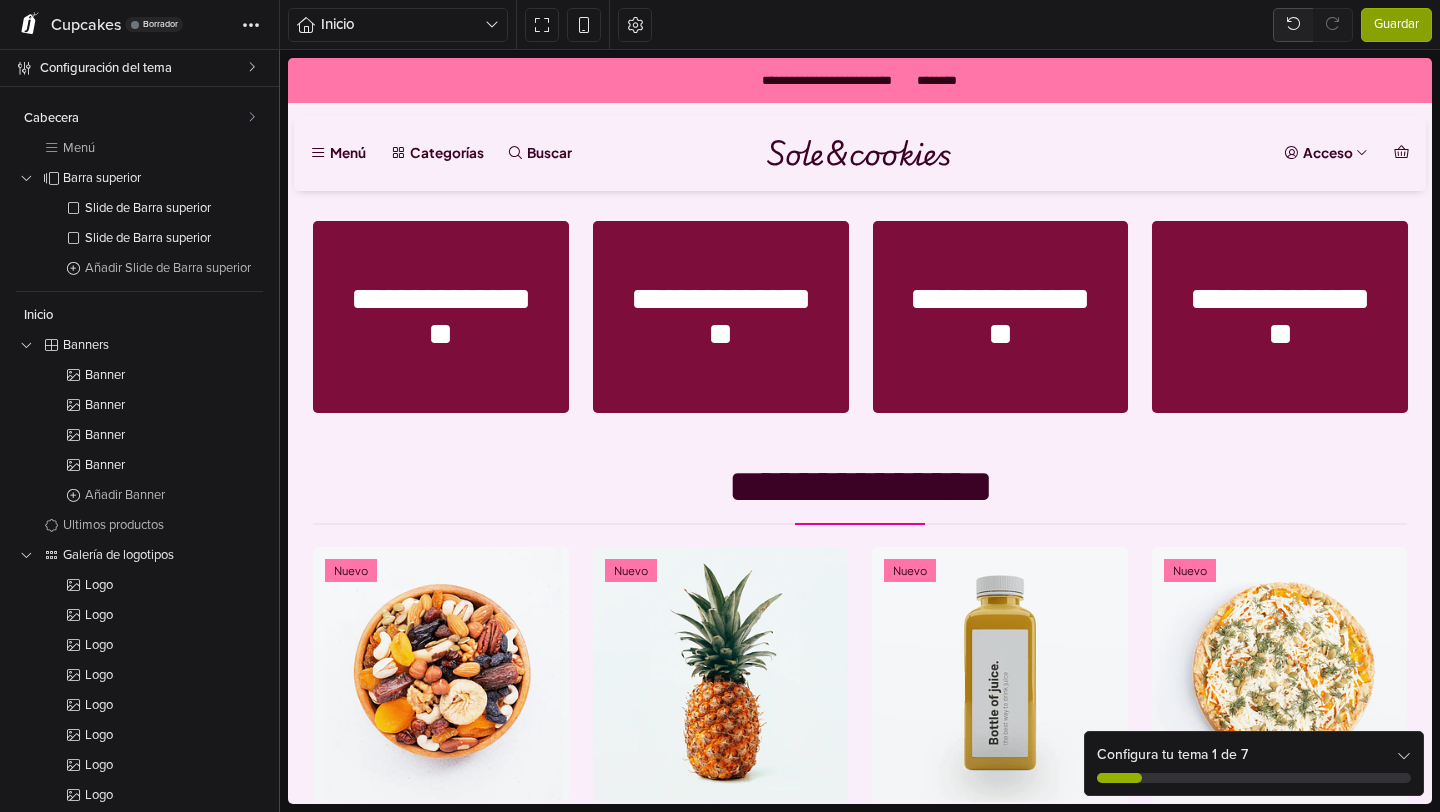 click on "Cupcakes Borrador Tema Cupcakes   4.9.4 Borrador Panel de administrador Ver Online Editar el Código Editar navegación Documentación de los componentes" at bounding box center (140, 25) 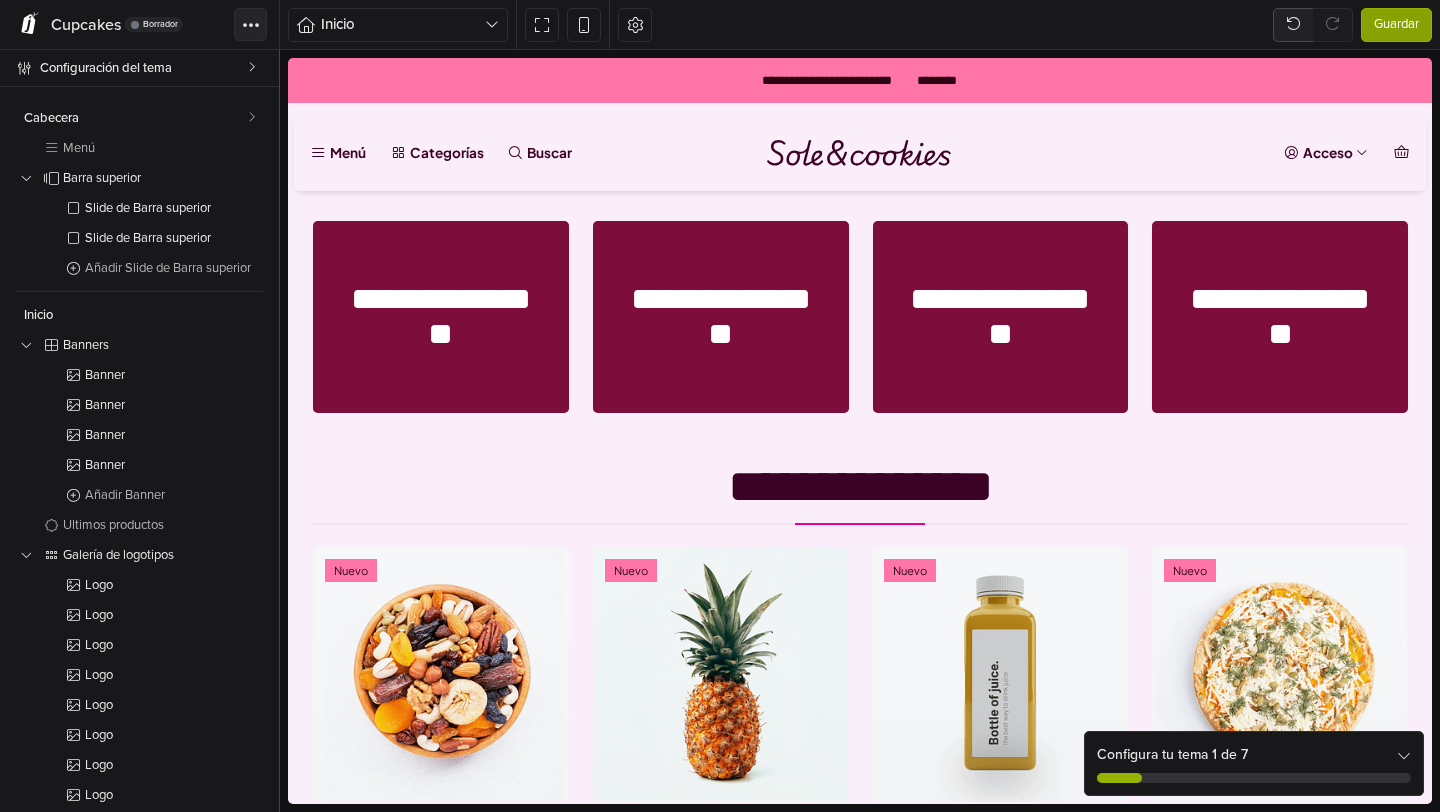 click 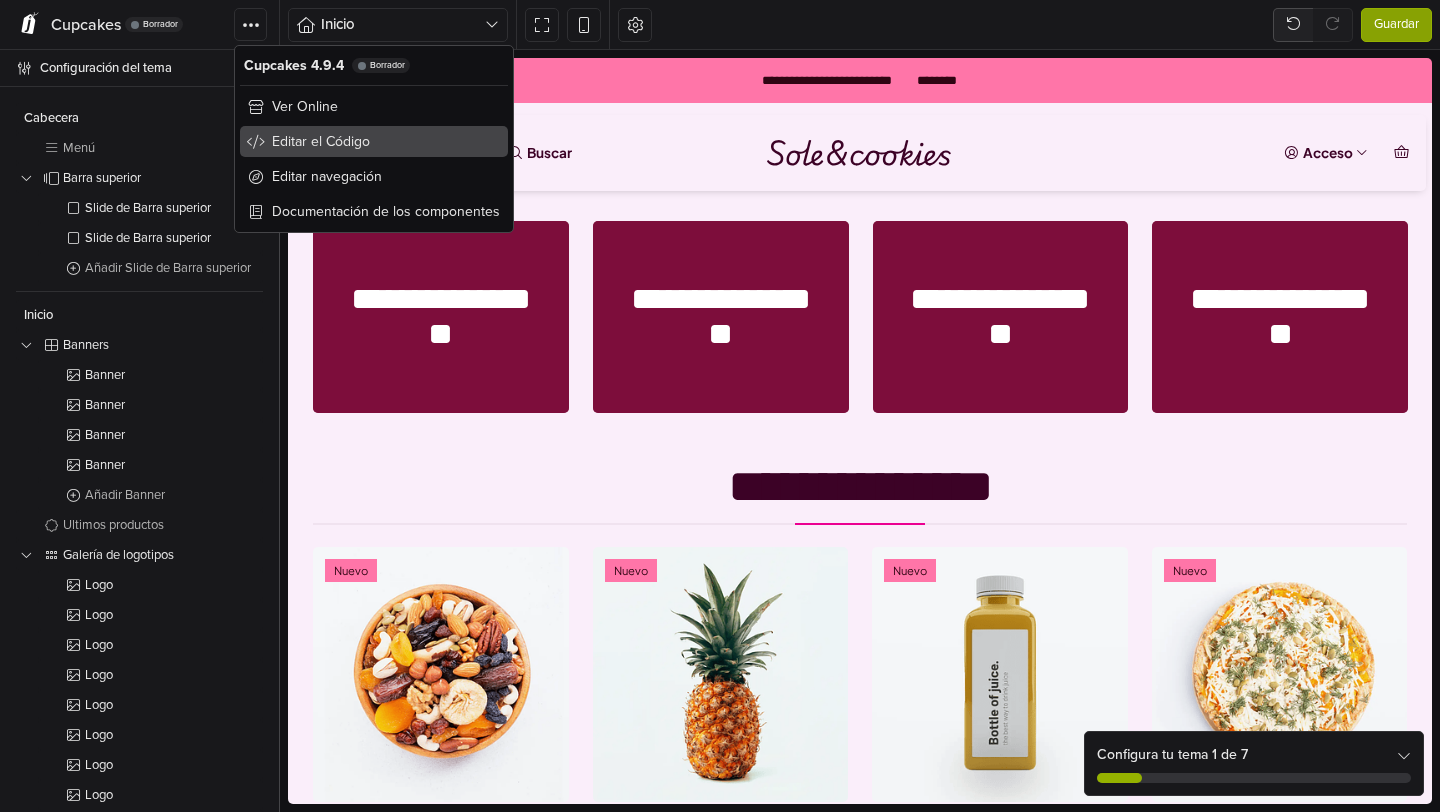 click on "Editar el Código" at bounding box center (374, 141) 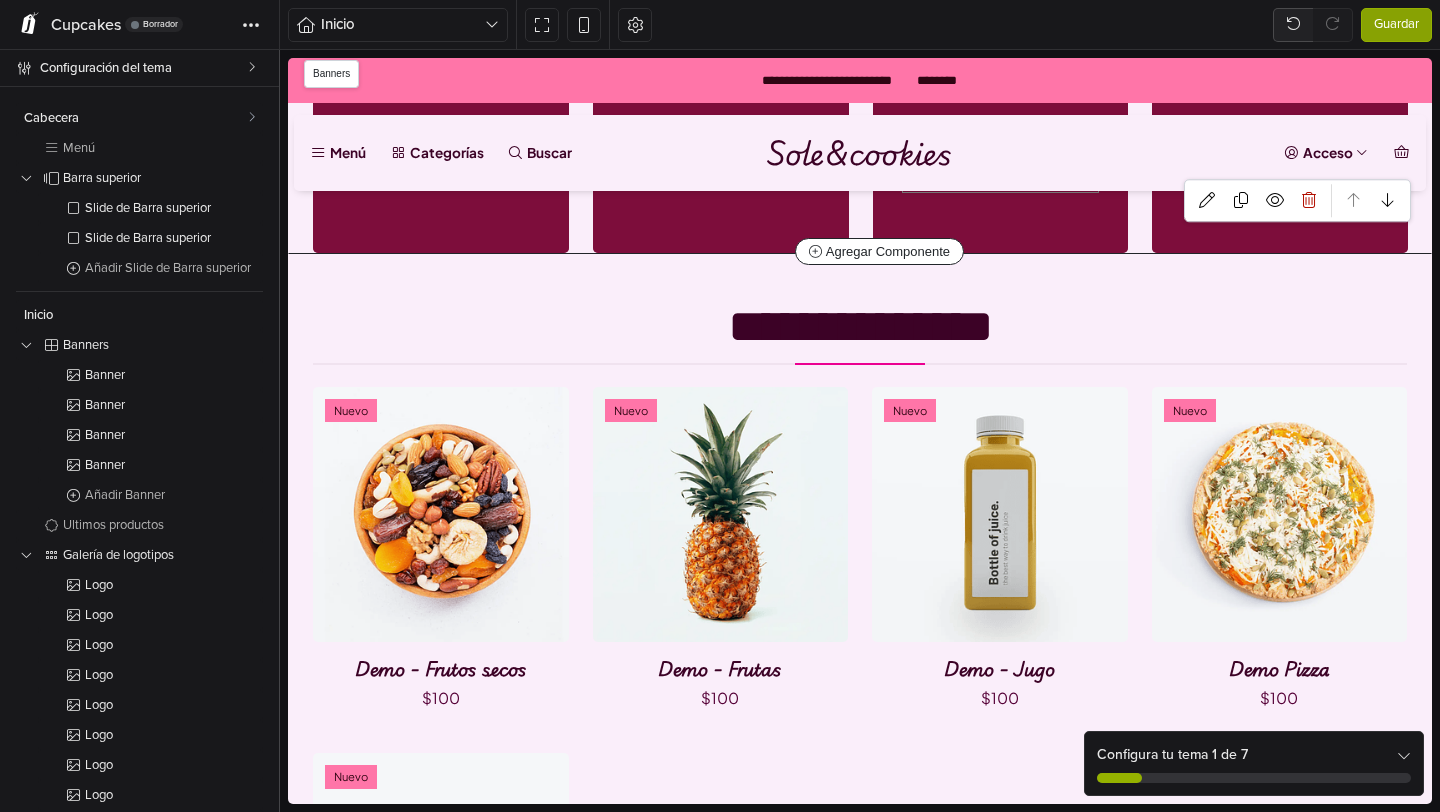 scroll, scrollTop: 0, scrollLeft: 0, axis: both 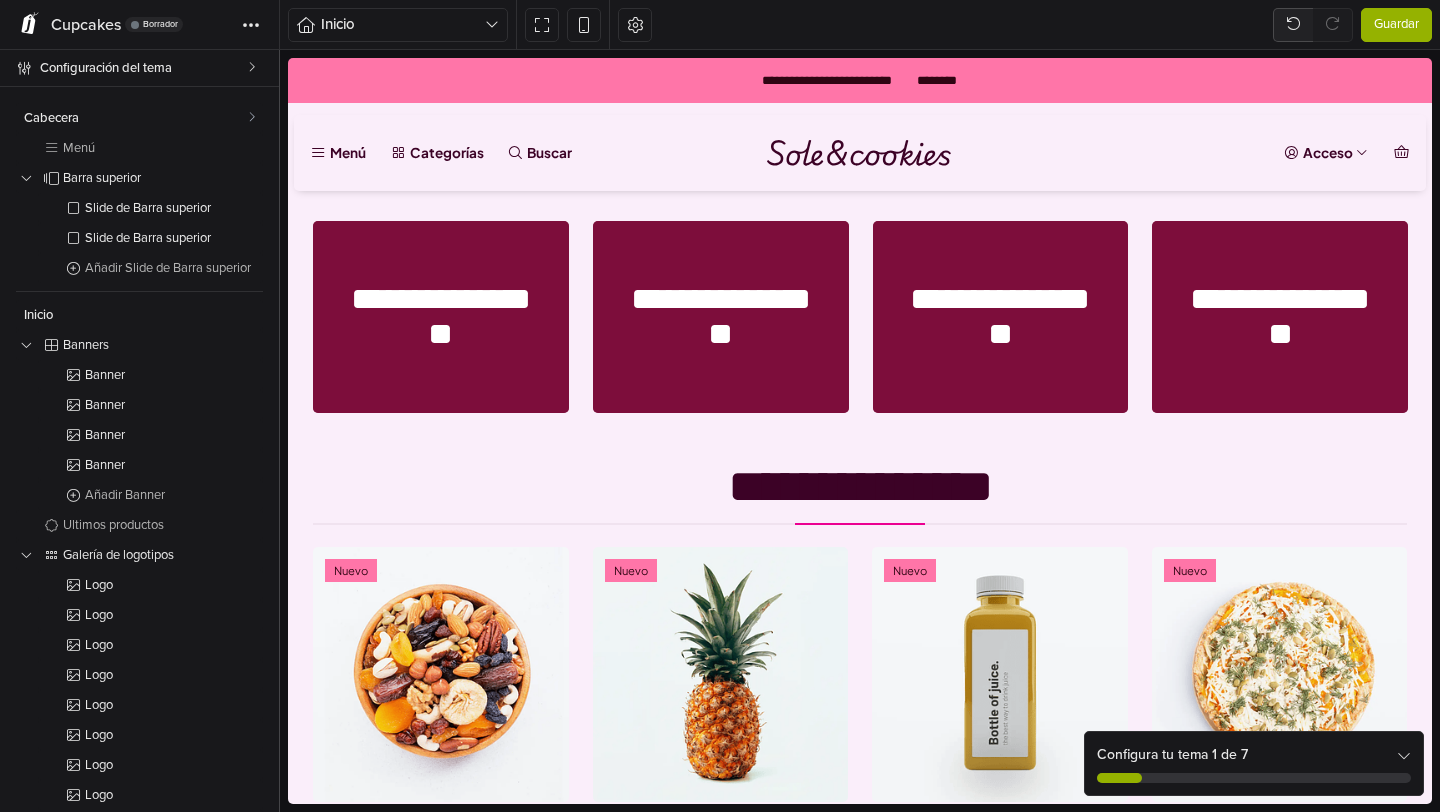 click on "Guardar" at bounding box center [1396, 25] 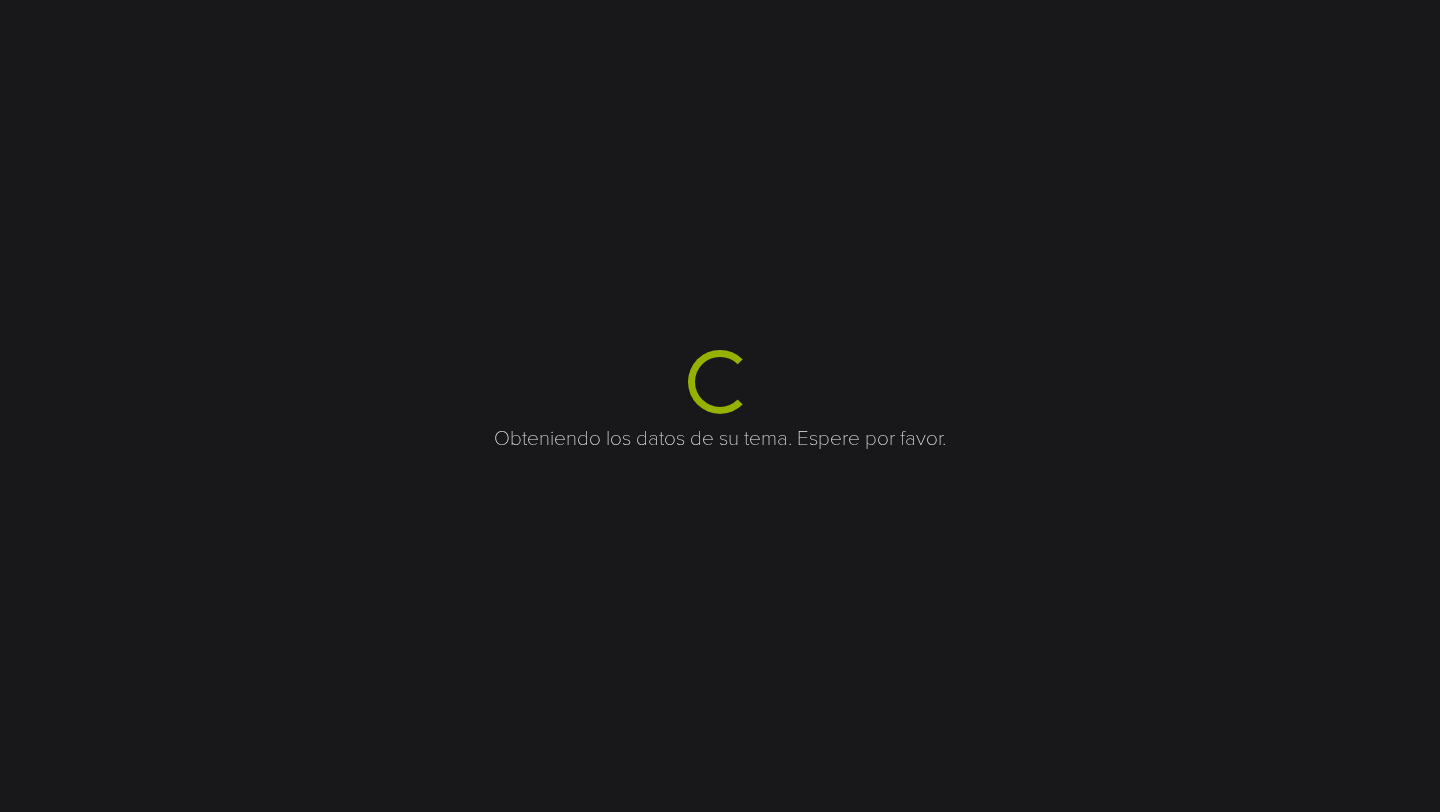scroll, scrollTop: 0, scrollLeft: 0, axis: both 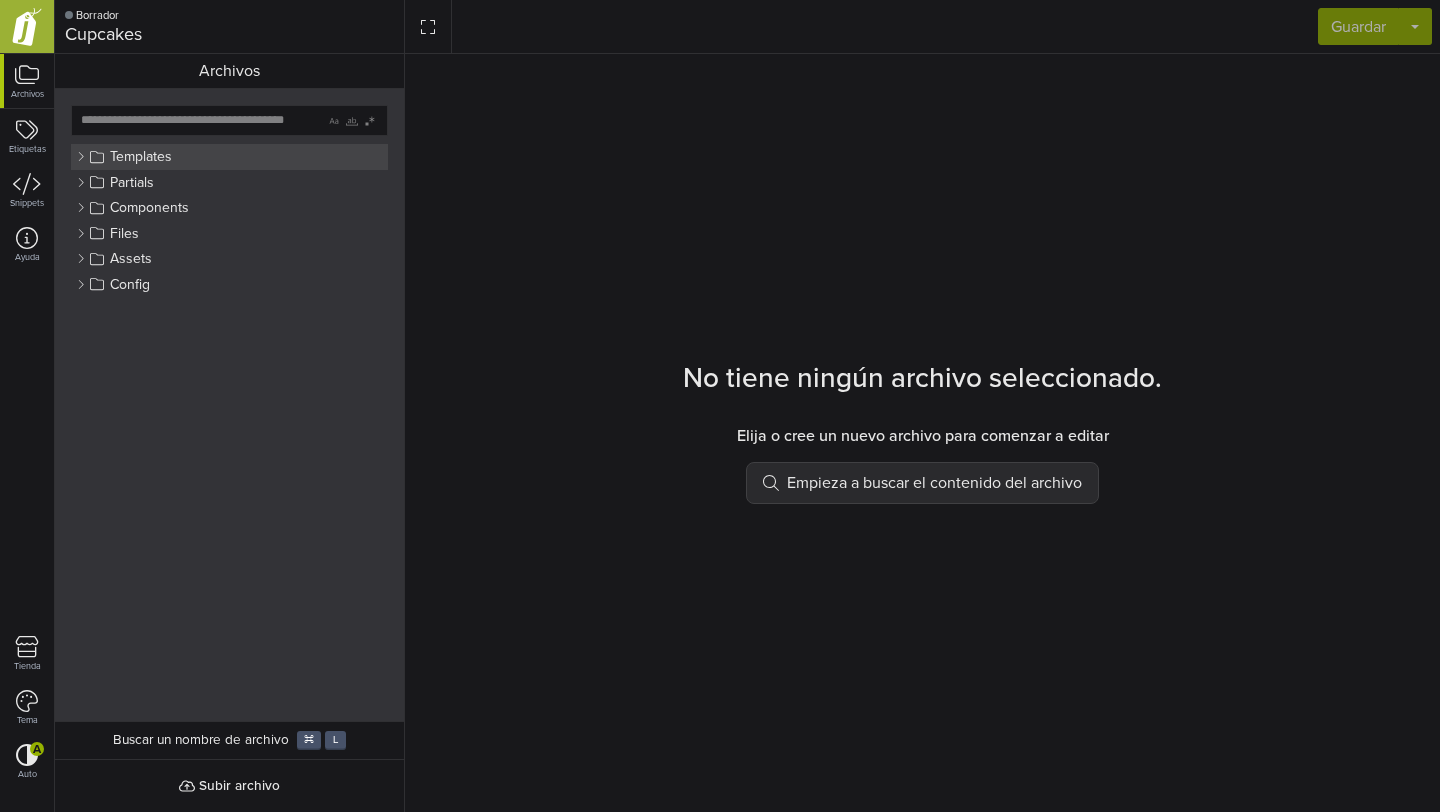 click on "Templates" at bounding box center (229, 157) 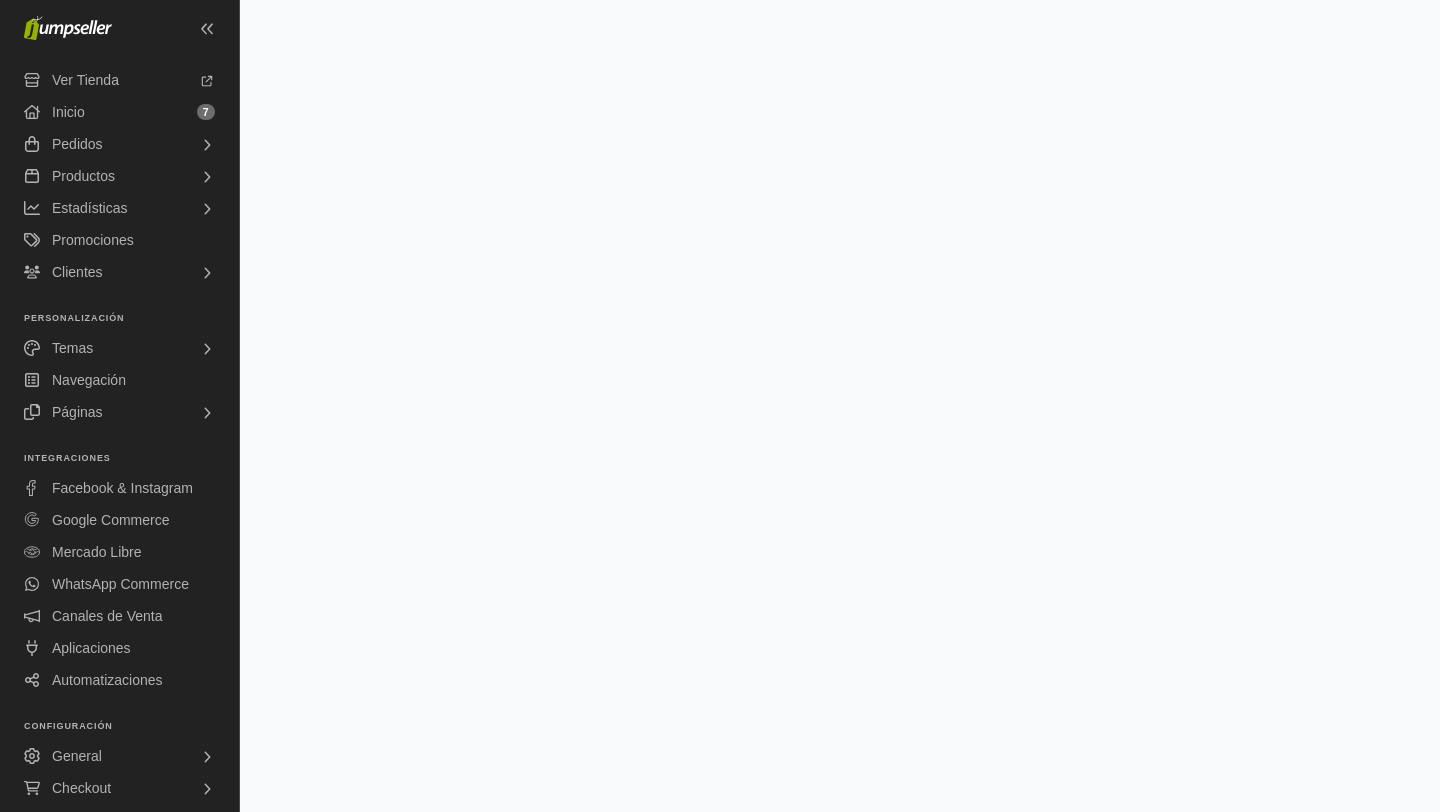 scroll, scrollTop: 0, scrollLeft: 0, axis: both 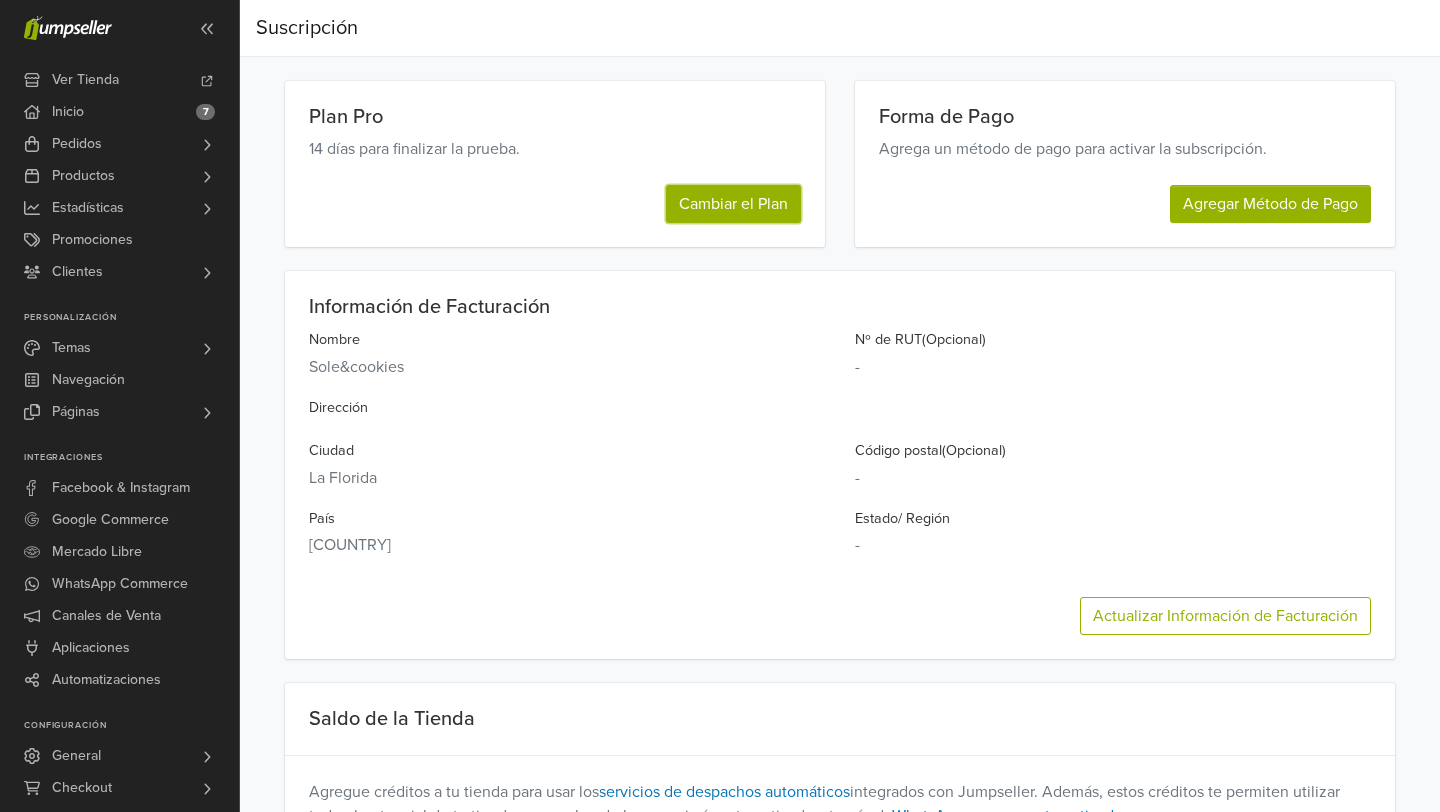 click on "Cambiar el Plan" at bounding box center (733, 204) 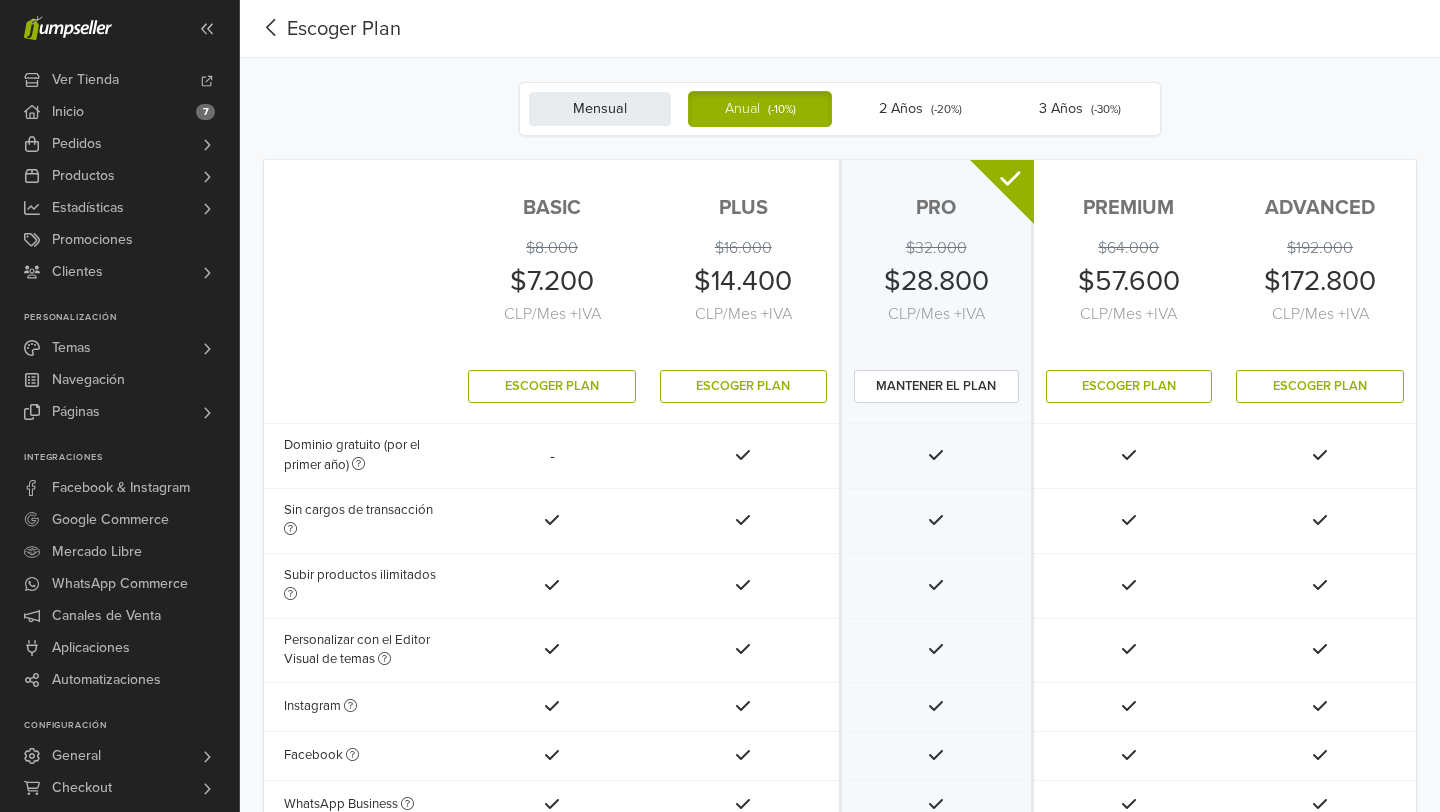 click on "Mensual" at bounding box center (600, 109) 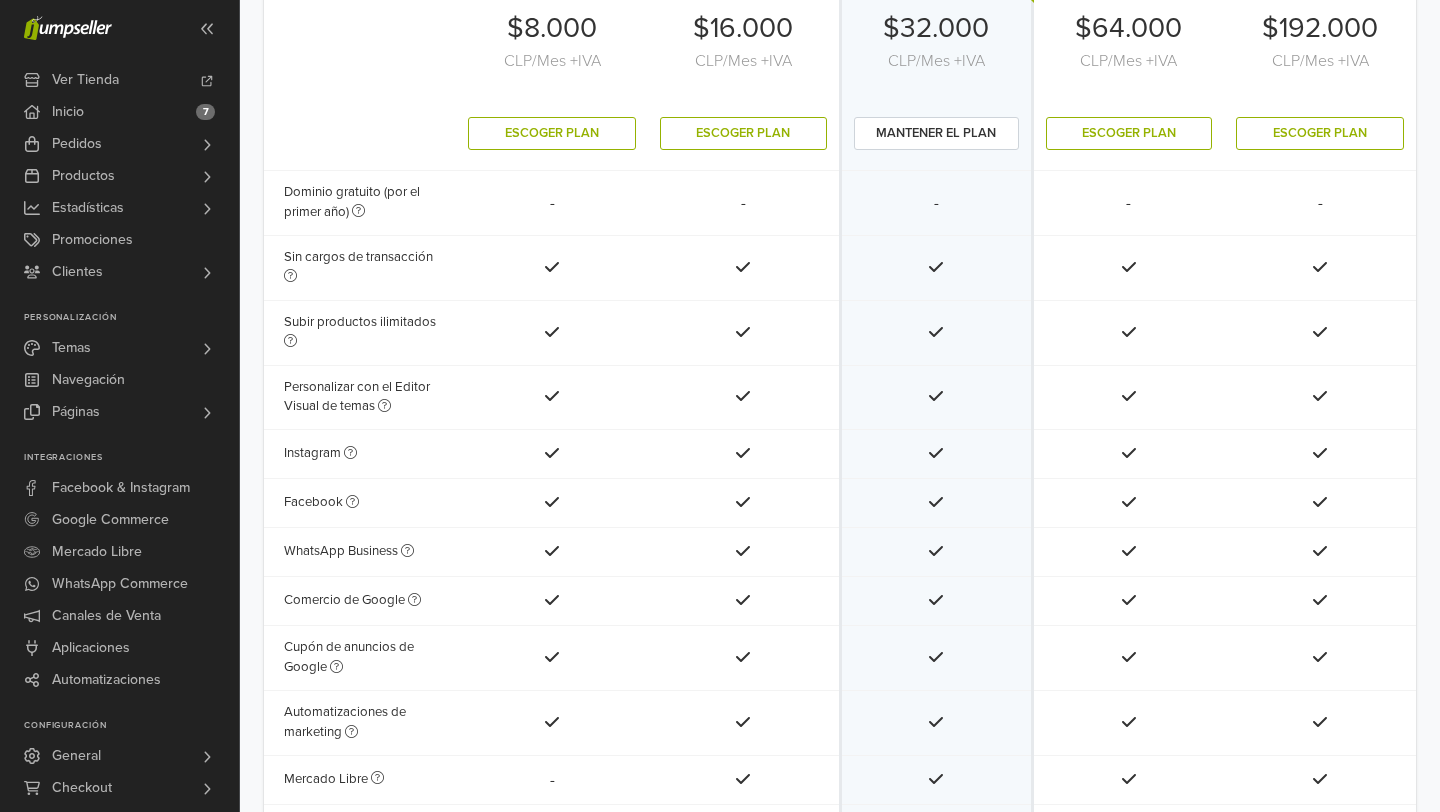 scroll, scrollTop: 0, scrollLeft: 0, axis: both 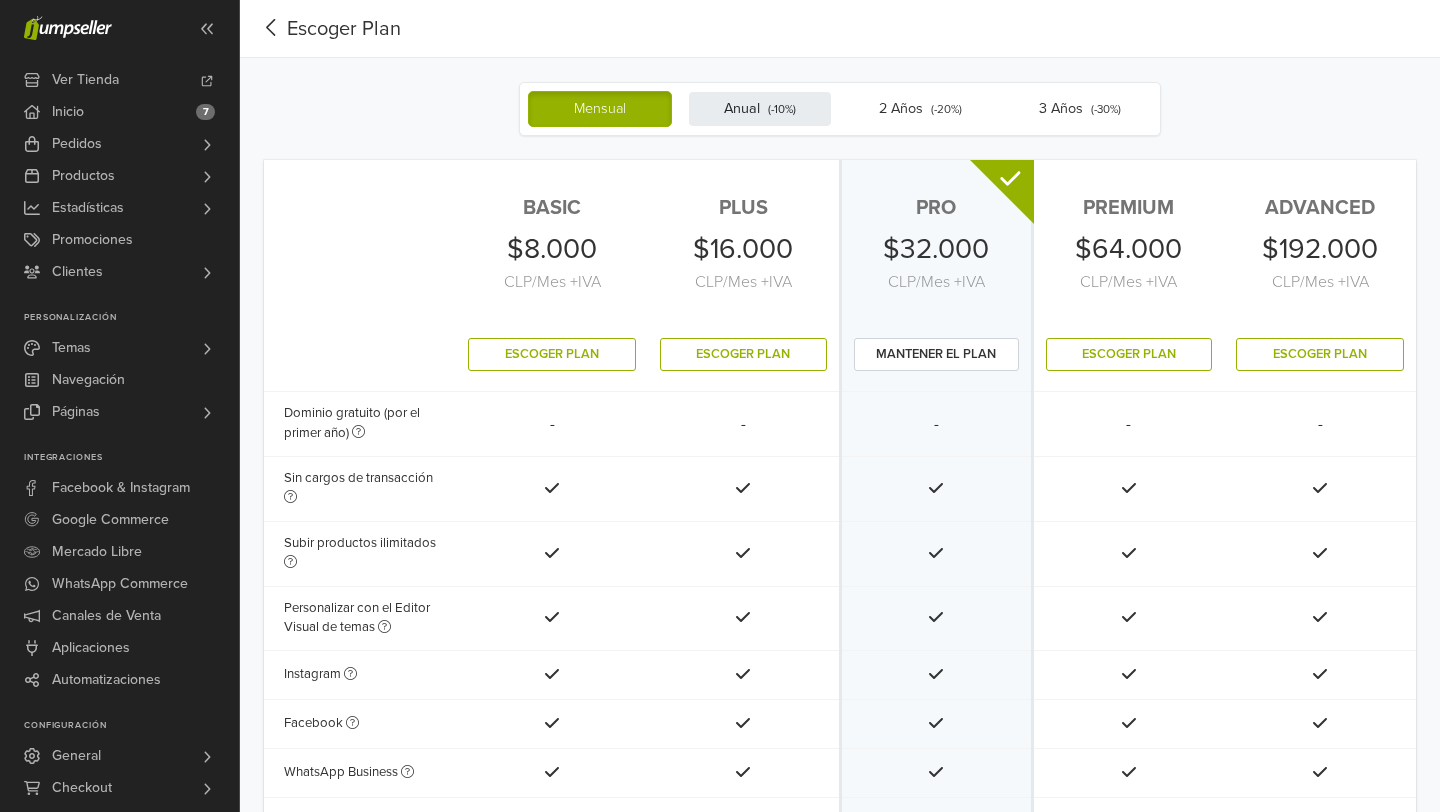 click on "Anual     (- 10 %)" at bounding box center [760, 109] 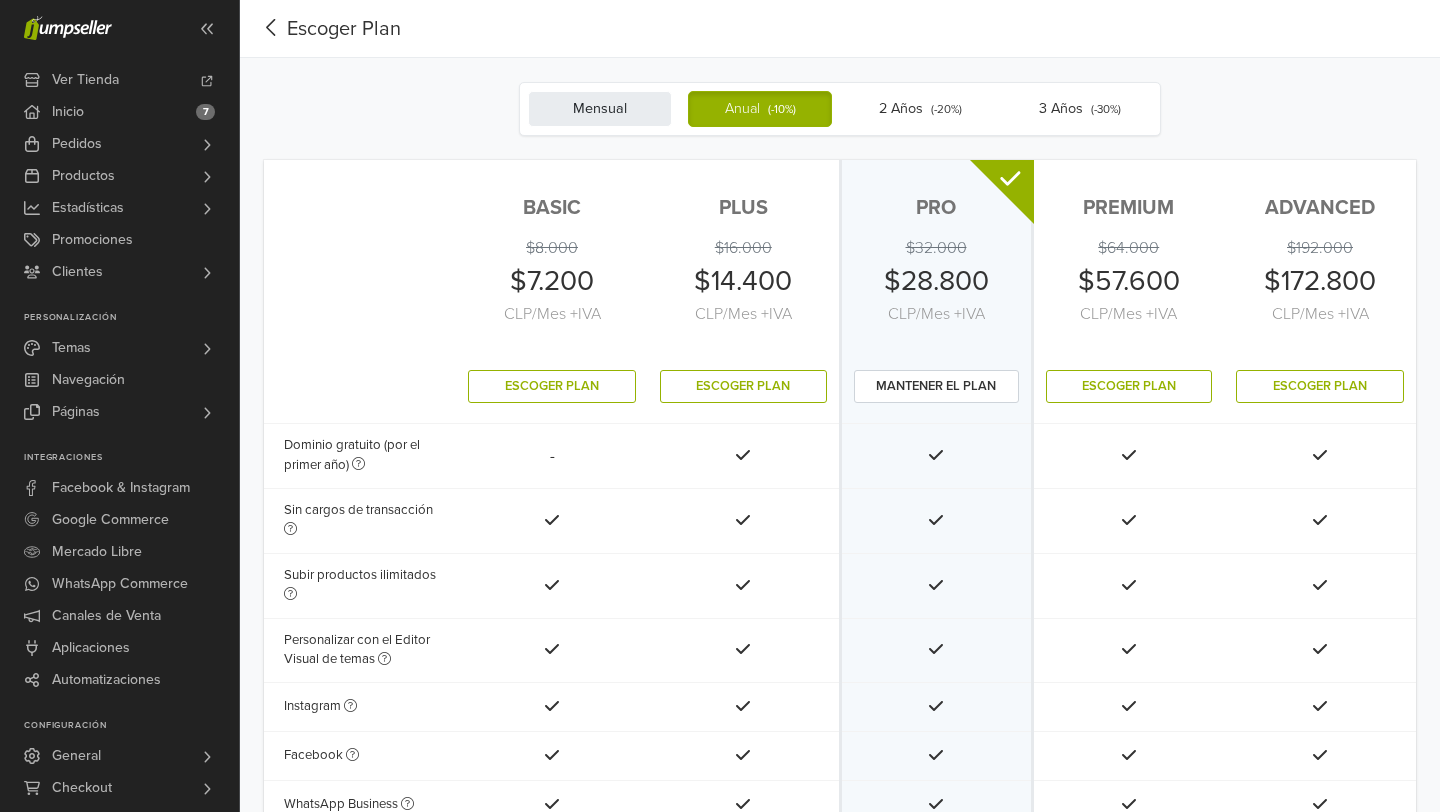 click on "Mensual" at bounding box center [600, 109] 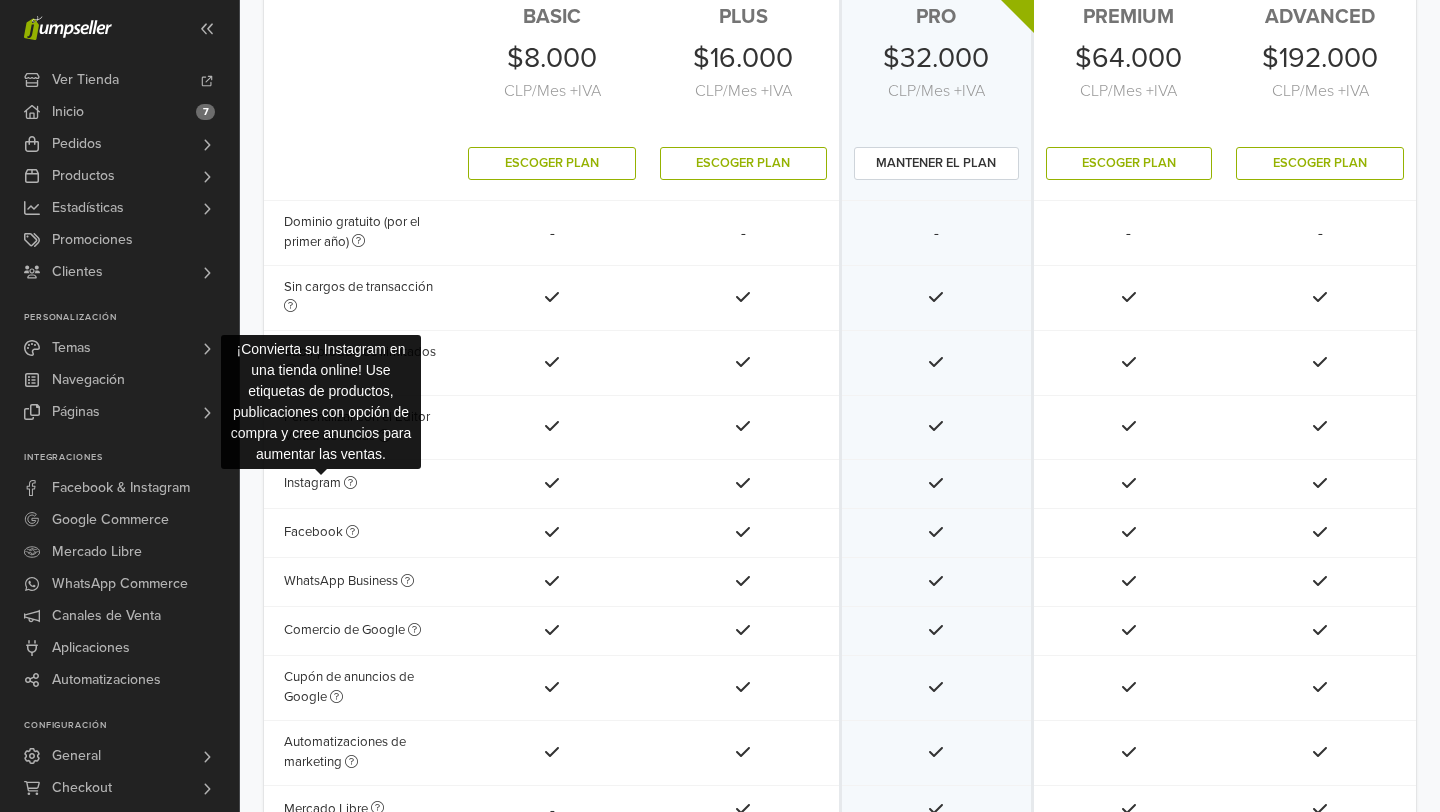 scroll, scrollTop: 0, scrollLeft: 0, axis: both 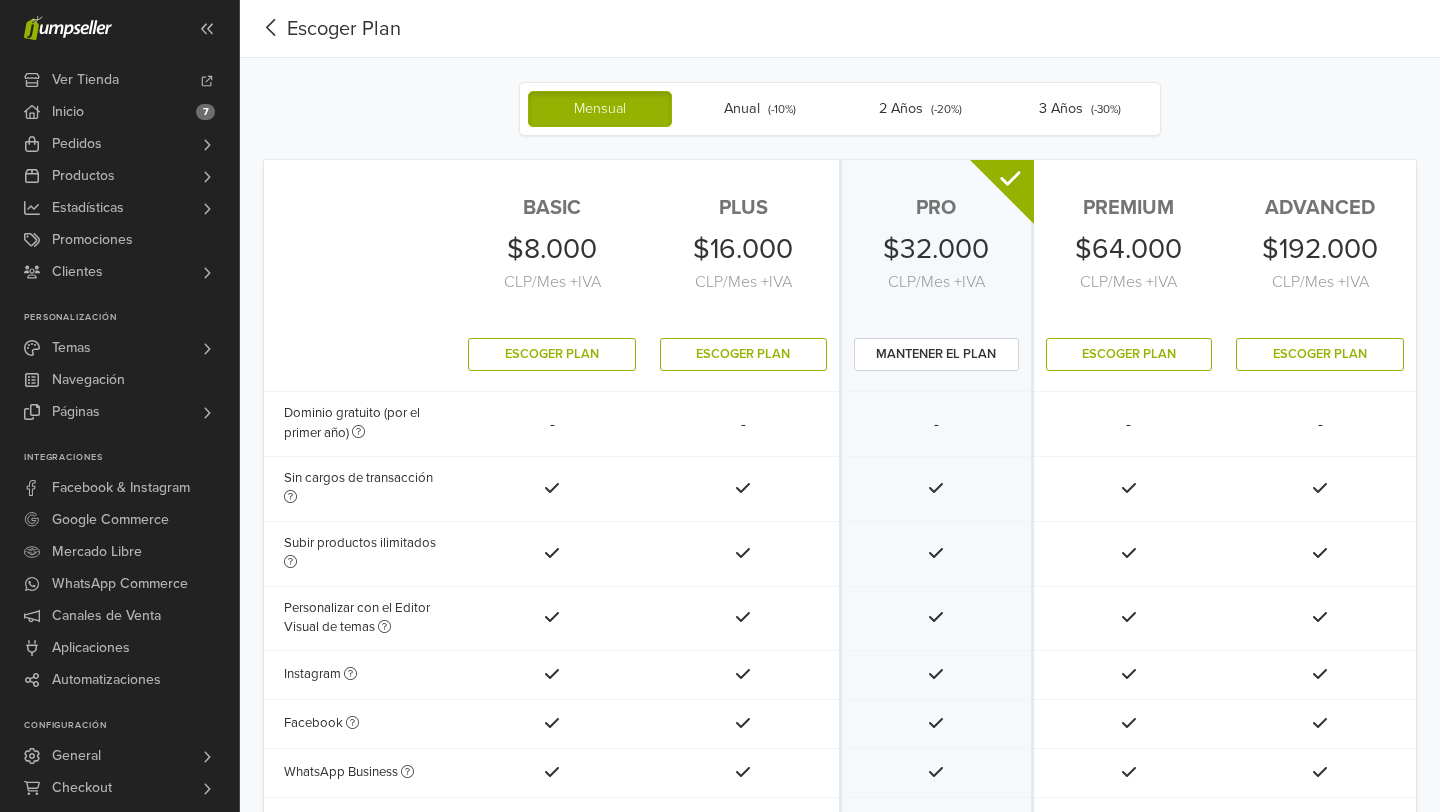 click 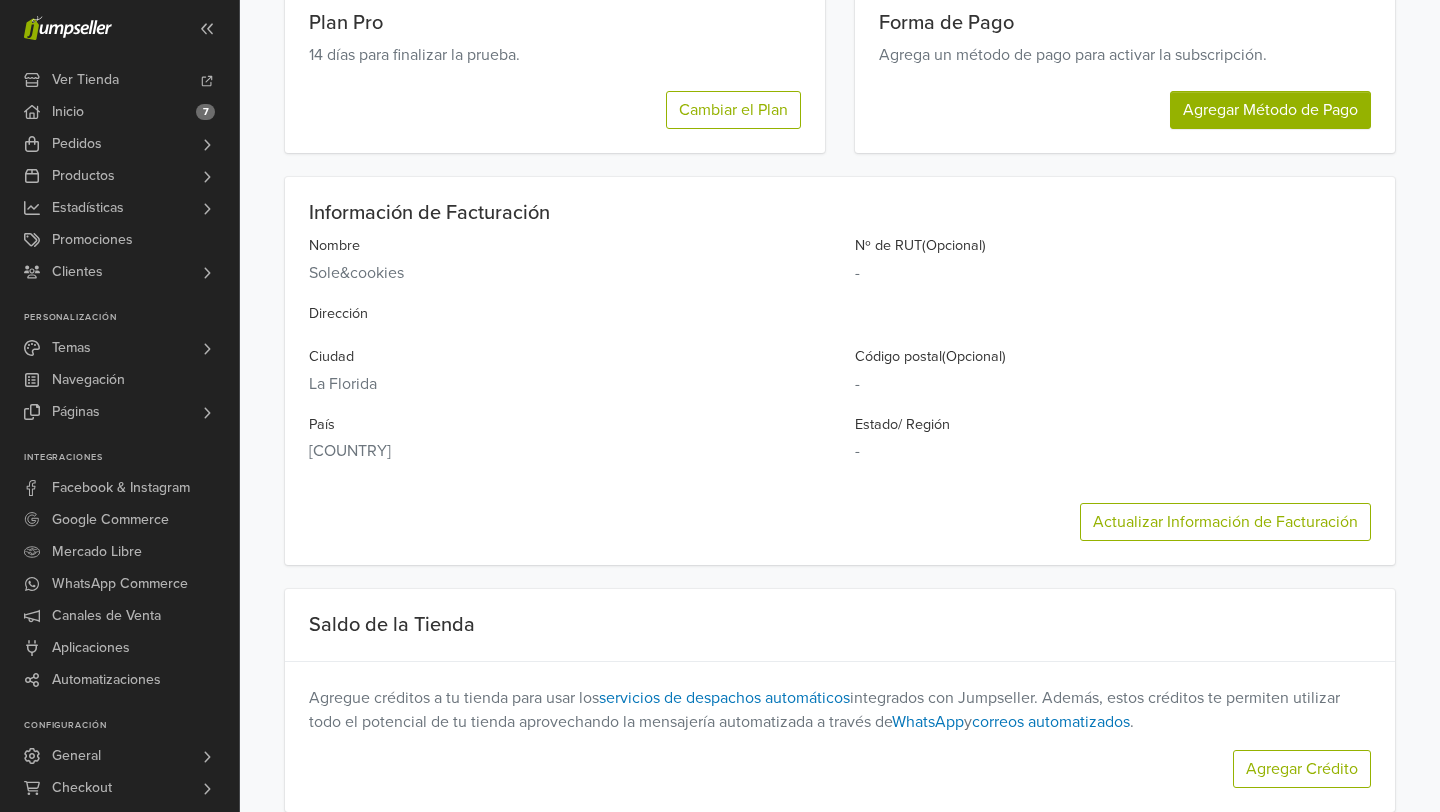 scroll, scrollTop: 0, scrollLeft: 0, axis: both 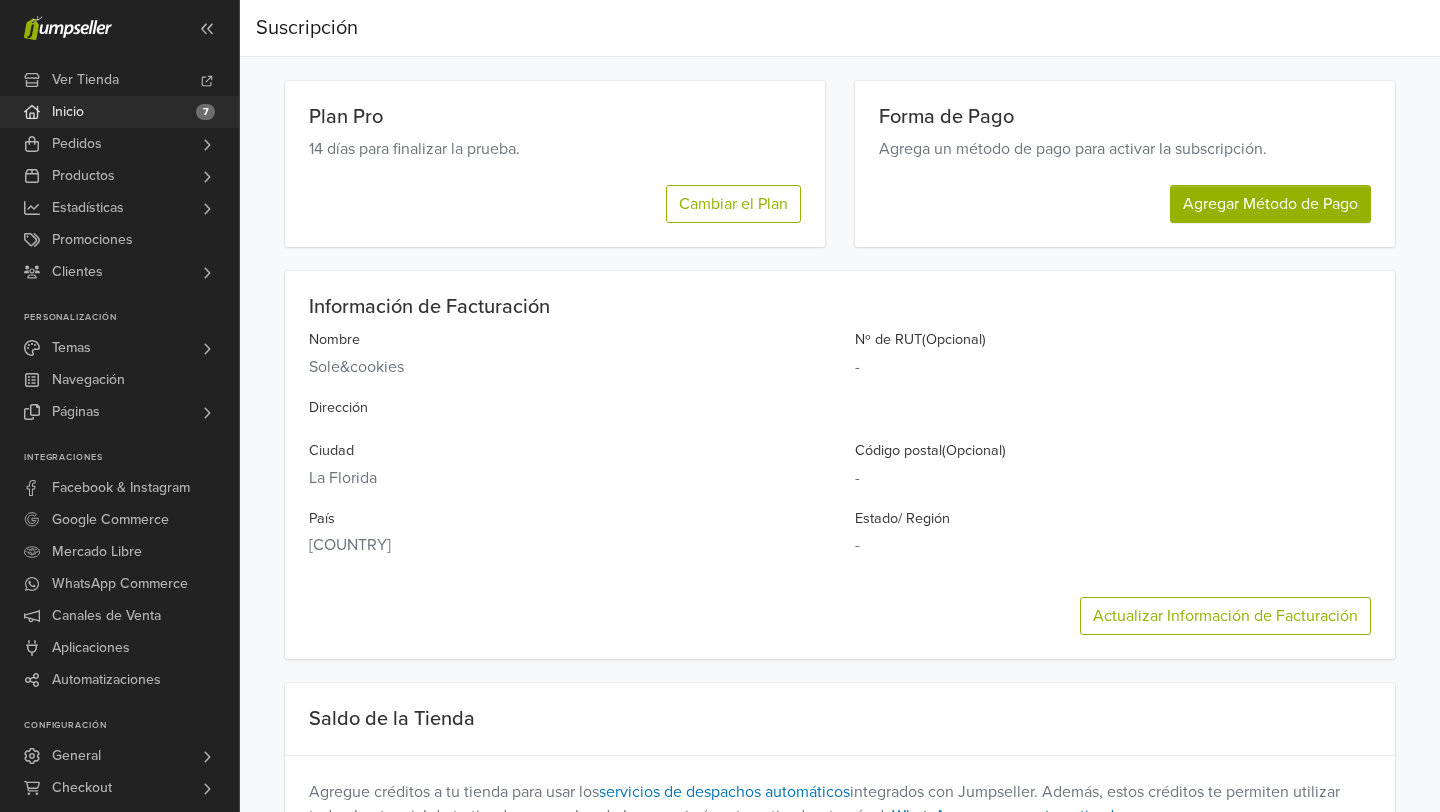 click on "Inicio
7" at bounding box center (119, 112) 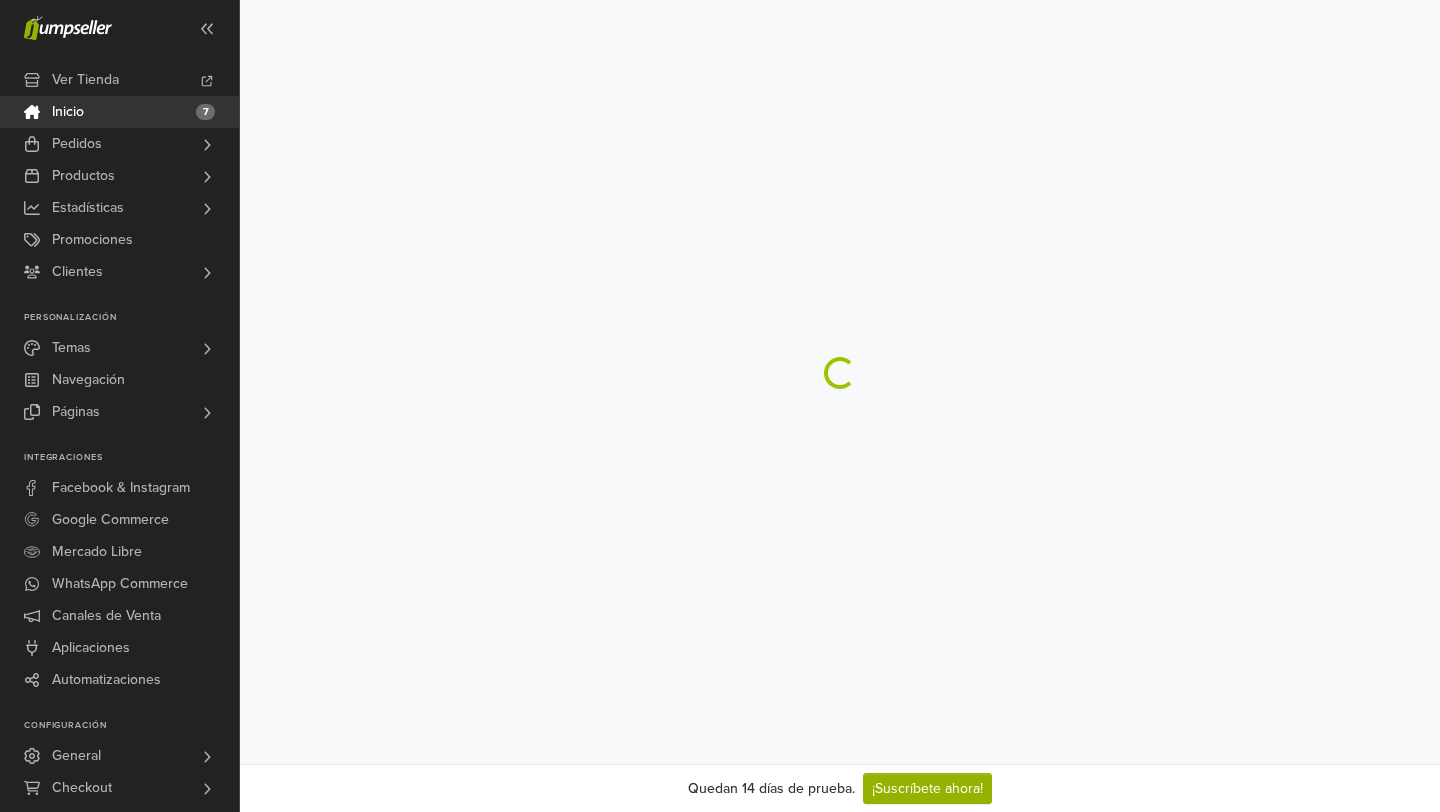 scroll, scrollTop: 0, scrollLeft: 0, axis: both 